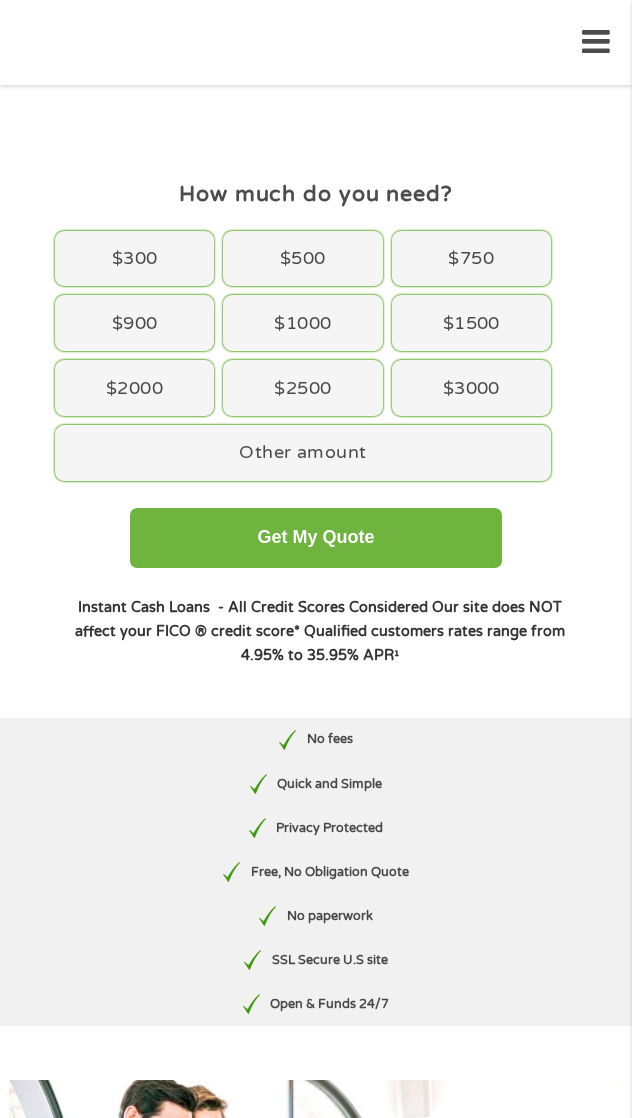 scroll, scrollTop: 0, scrollLeft: 0, axis: both 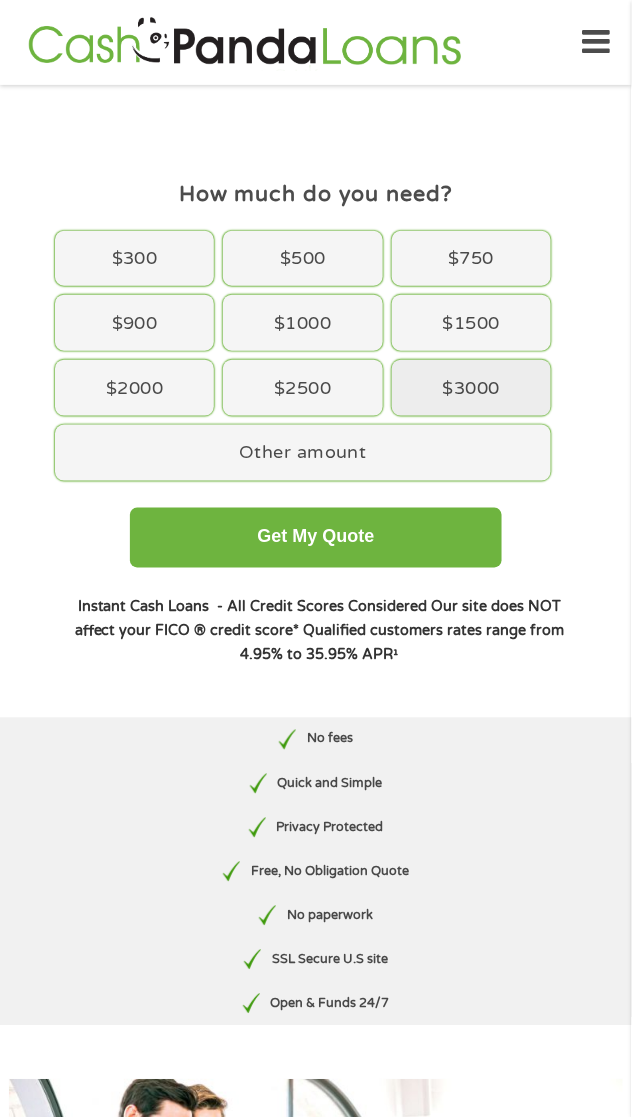click on "$3000" at bounding box center [471, 388] 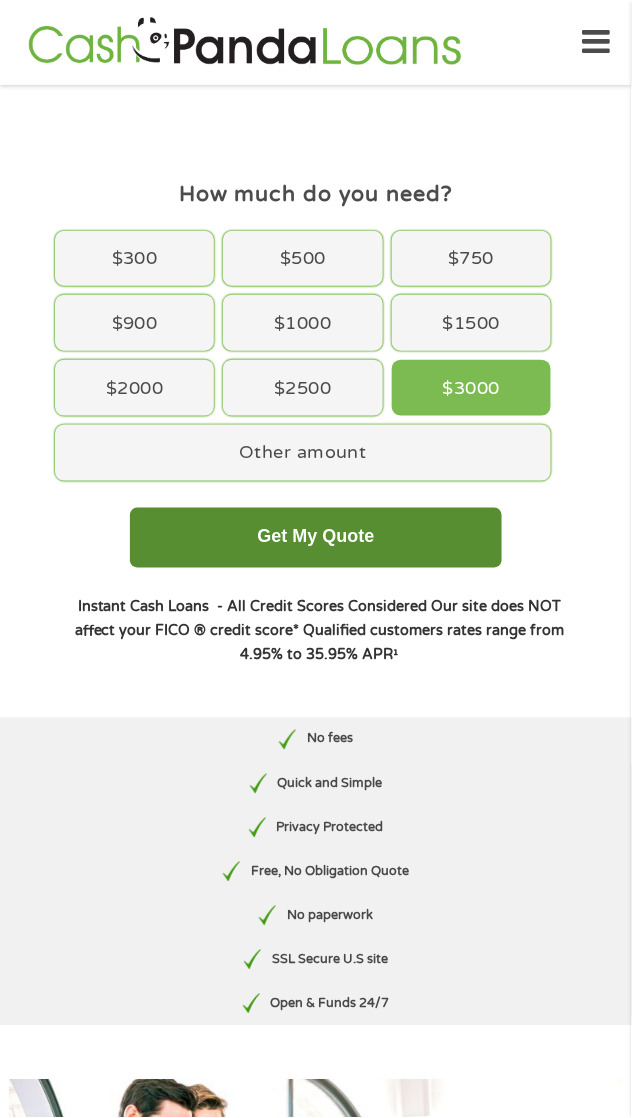 click on "Get My Quote" at bounding box center [316, 538] 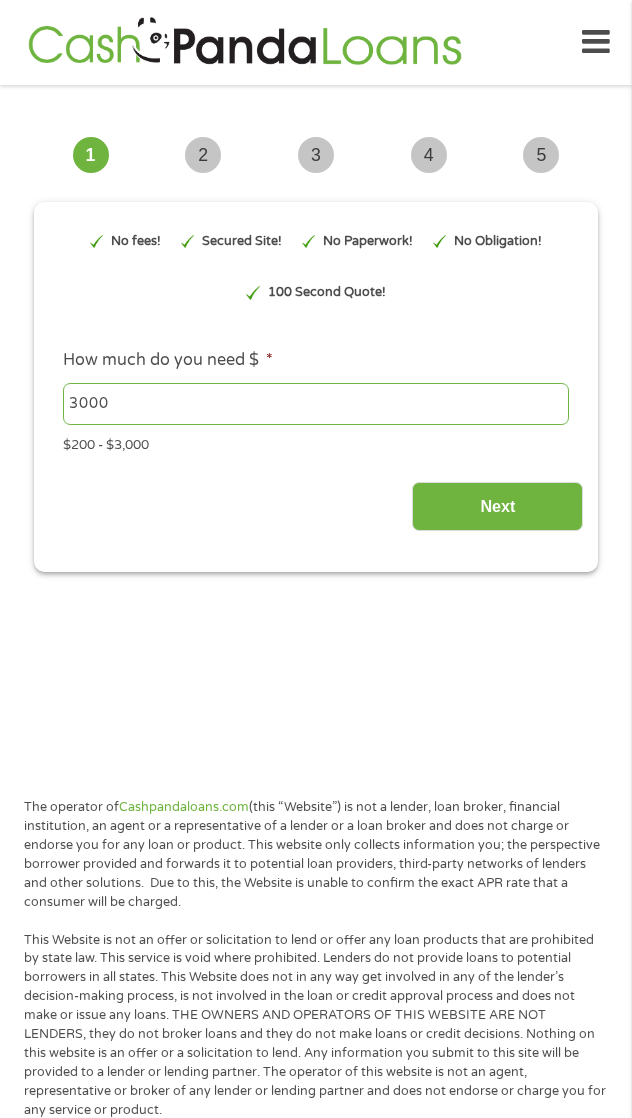 scroll, scrollTop: 0, scrollLeft: 0, axis: both 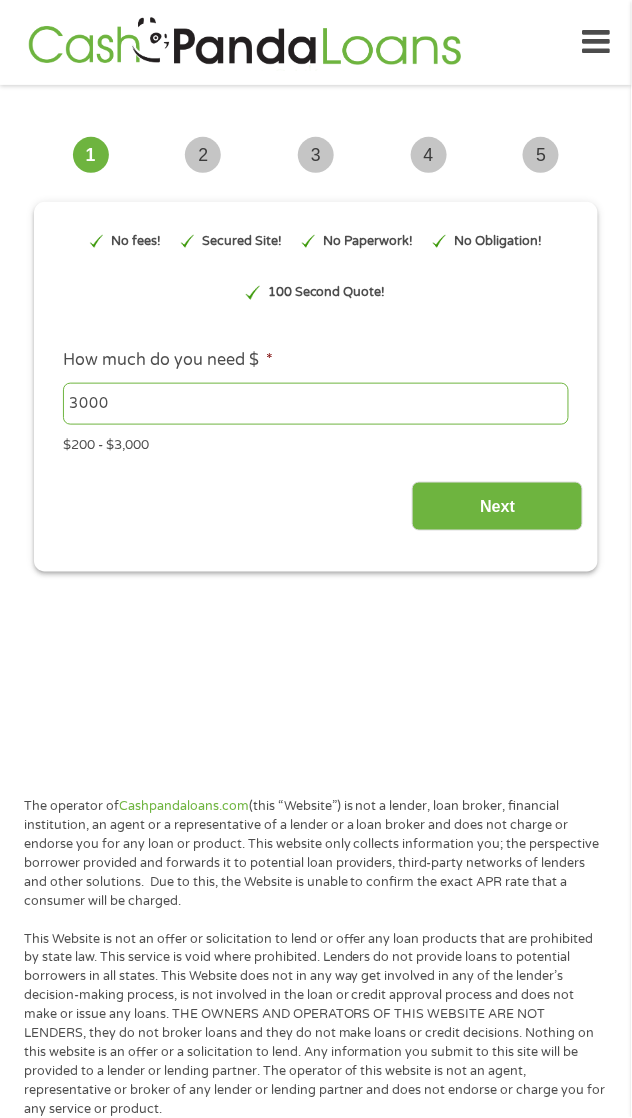 type on "EAIaIQobChMIos2u1Oz7jgMVoCvUAR0LAAdLEAAYAyAAEgK3EfD_BwE" 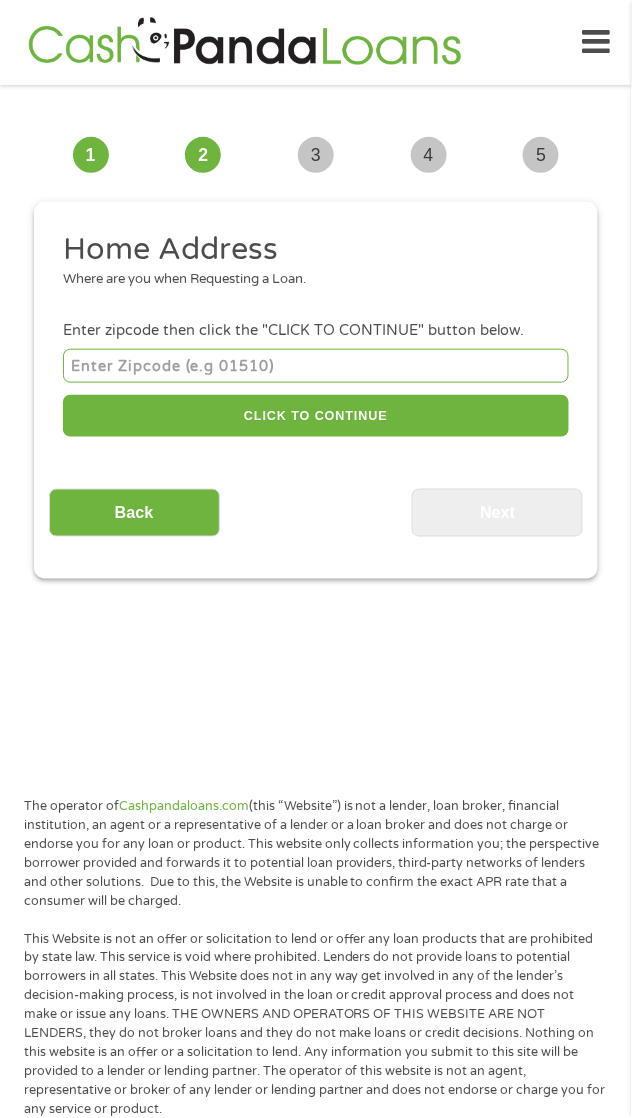 scroll, scrollTop: 0, scrollLeft: 0, axis: both 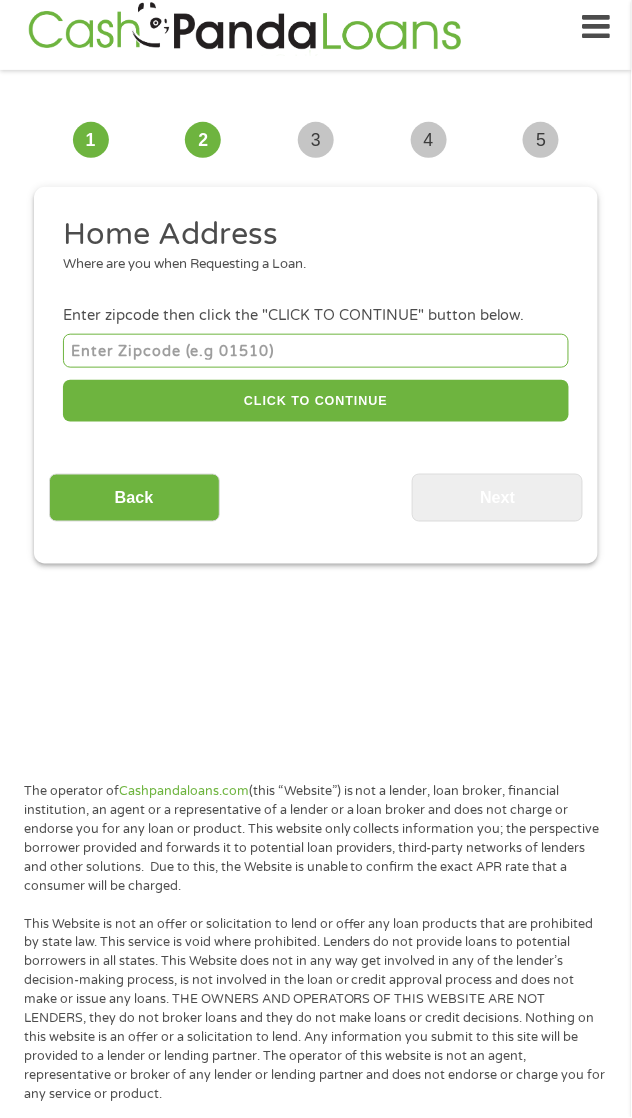 click at bounding box center (316, 350) 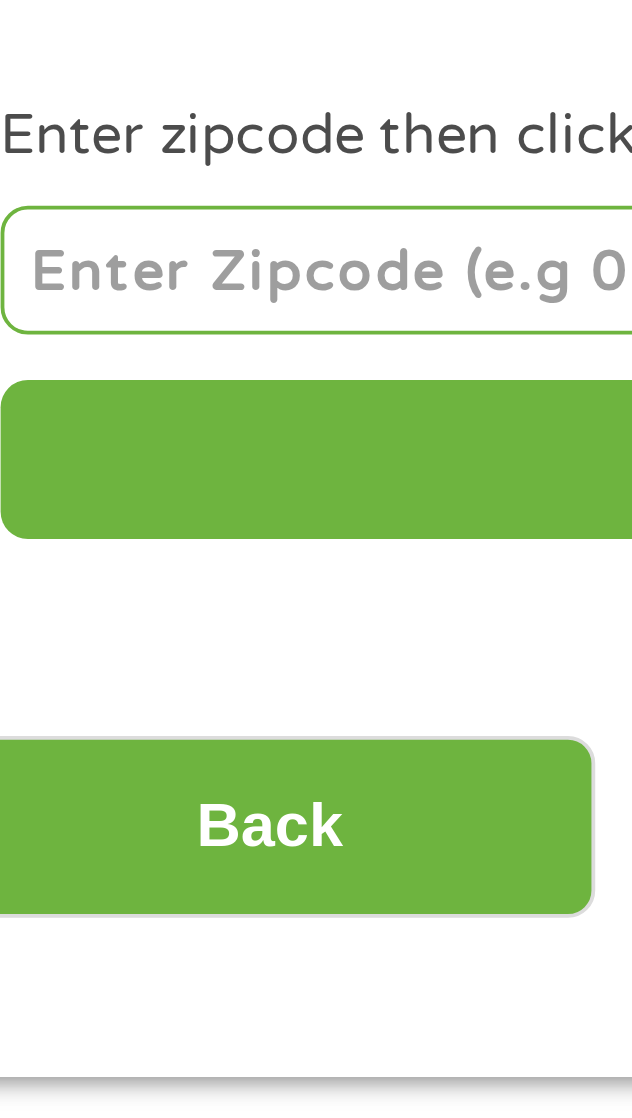 click at bounding box center (316, 350) 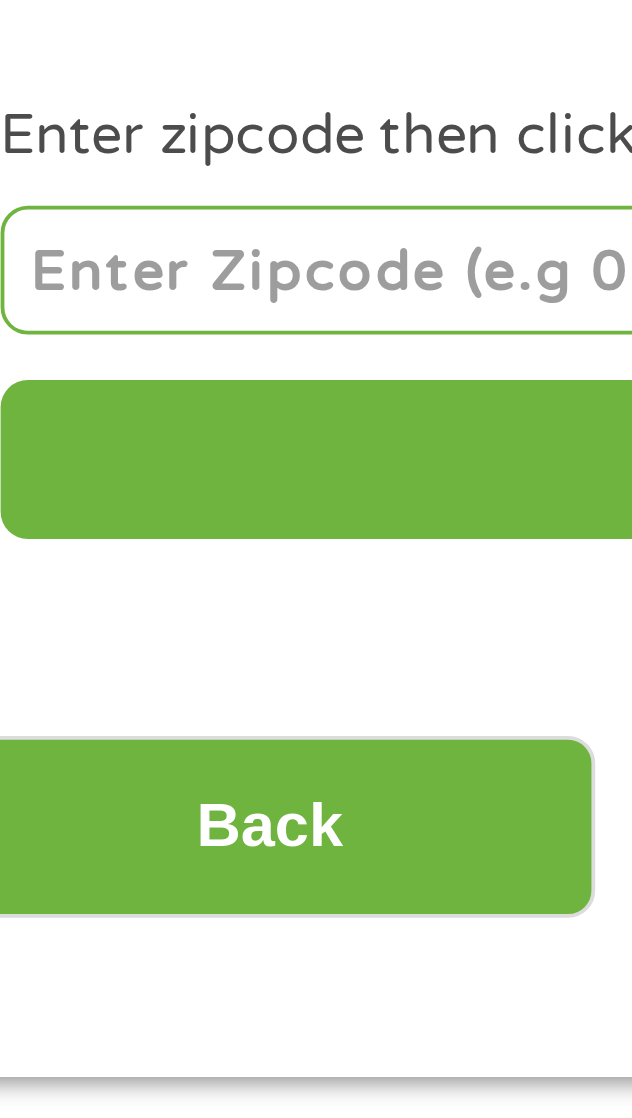 type on "77354" 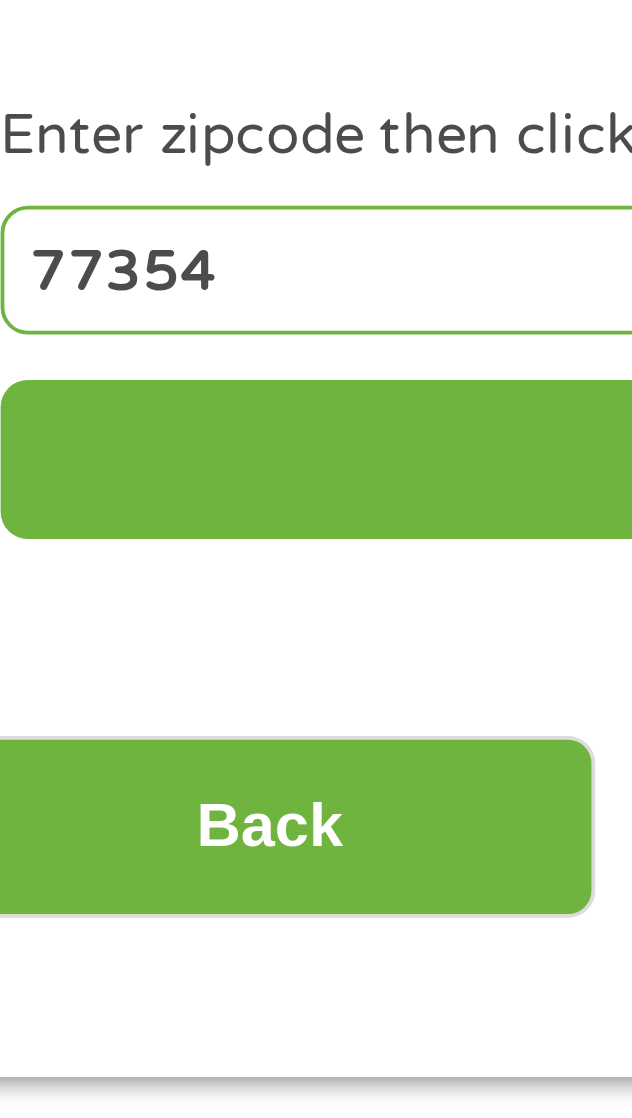 select on "Texas" 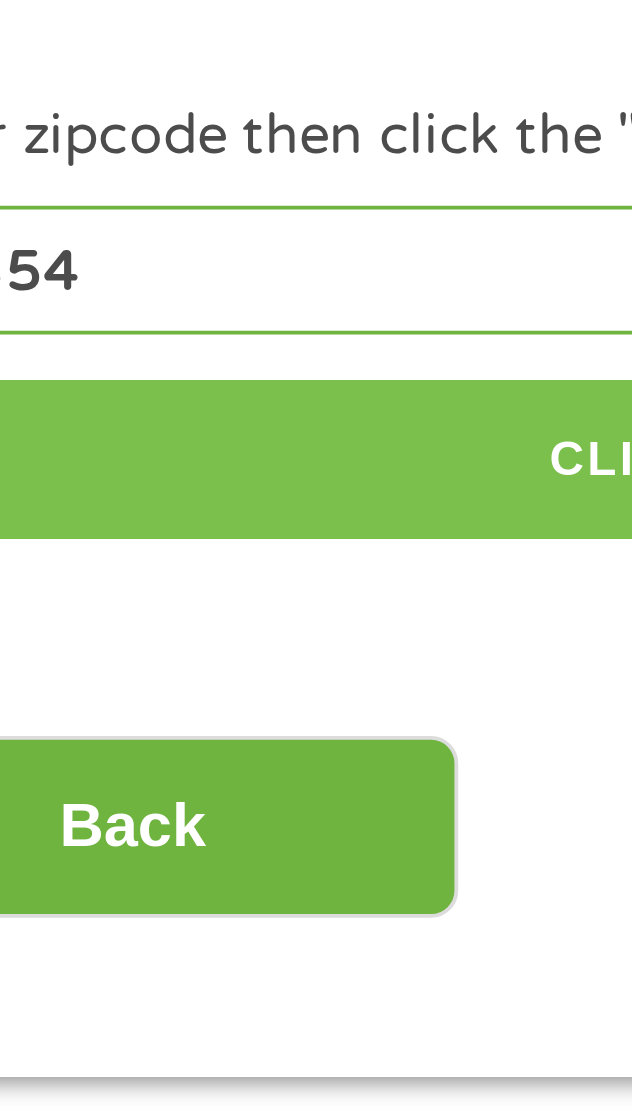 click on "CLICK TO CONTINUE" at bounding box center (316, 401) 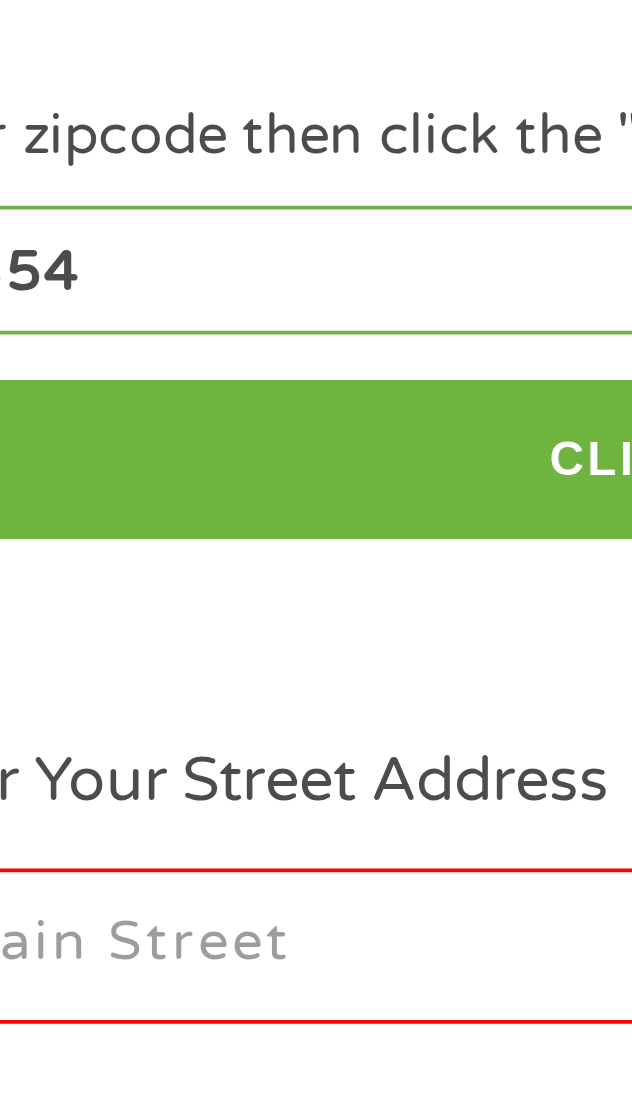 click on "Enter Your Street Address *" at bounding box center (182, 530) 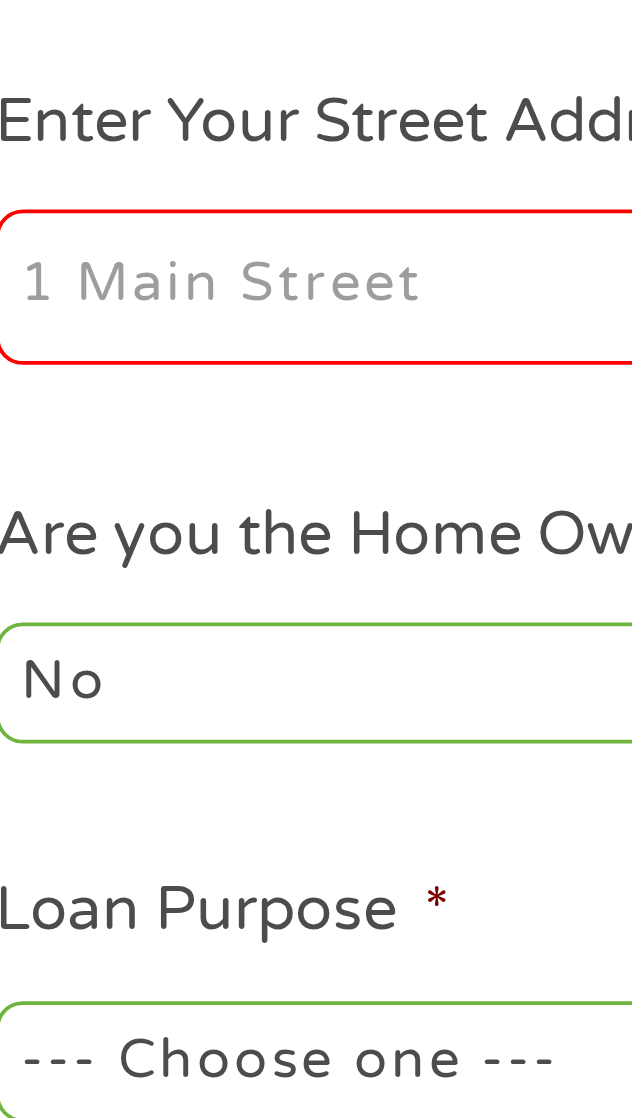 scroll, scrollTop: 15, scrollLeft: 0, axis: vertical 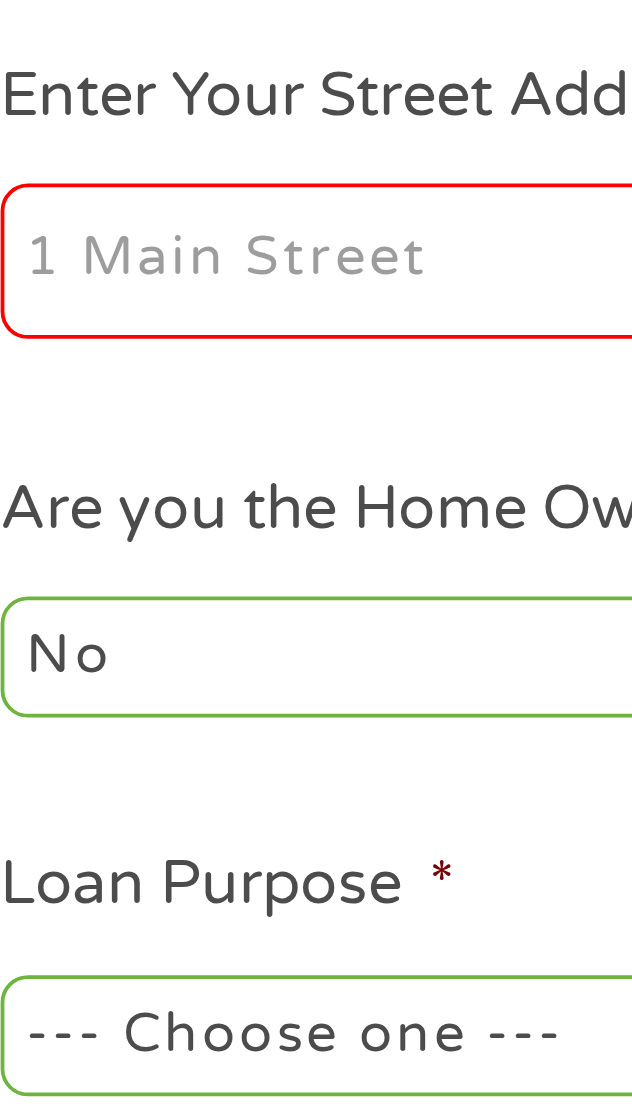 type on "_____ _______ __" 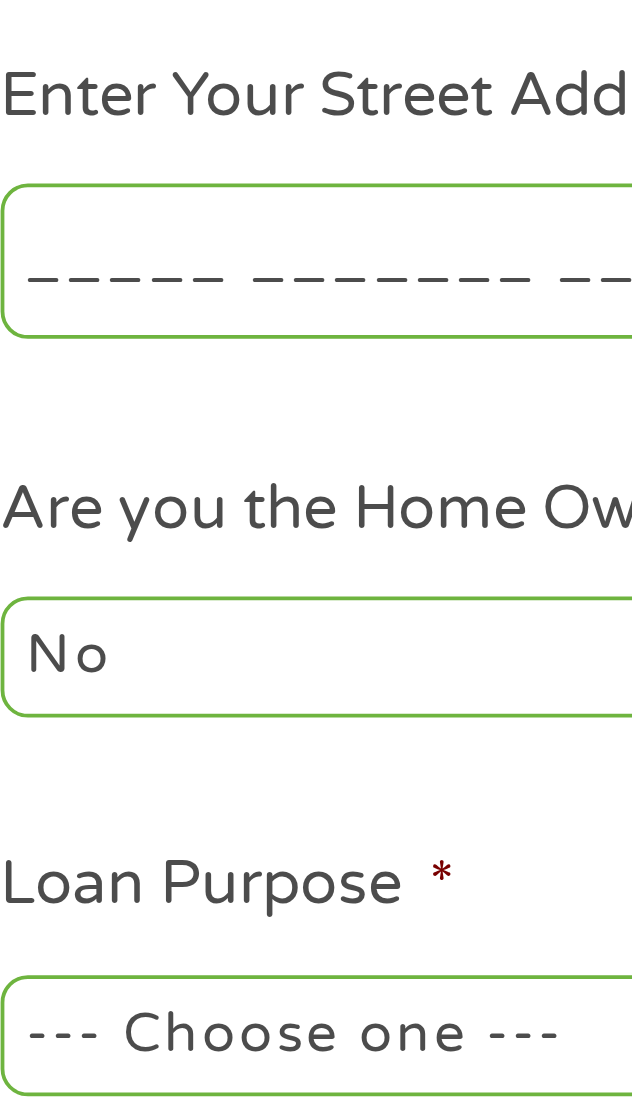 click on "No Yes" at bounding box center [182, 634] 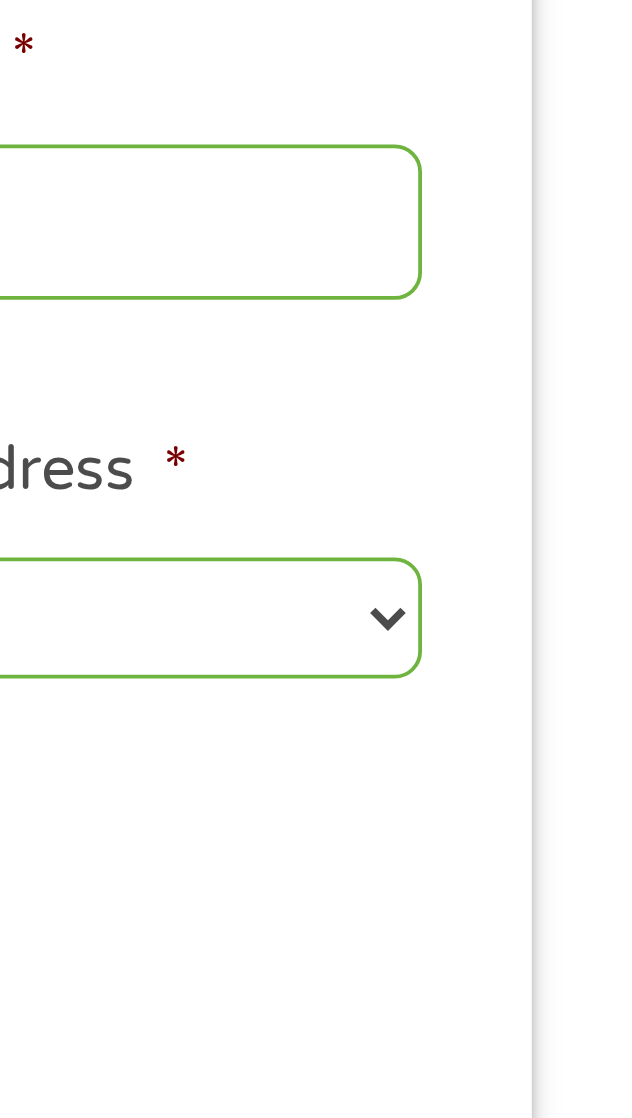 scroll, scrollTop: 15, scrollLeft: 0, axis: vertical 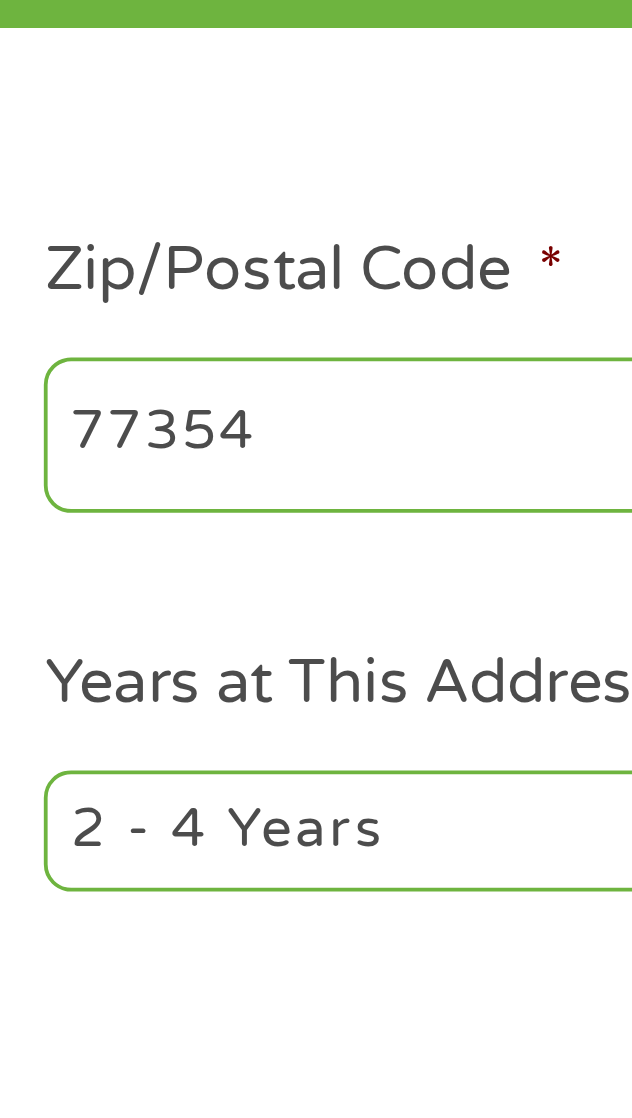 click on "1 Year or less 1 - 2 Years 2 - 4 Years Over 4 Years" at bounding box center [449, 634] 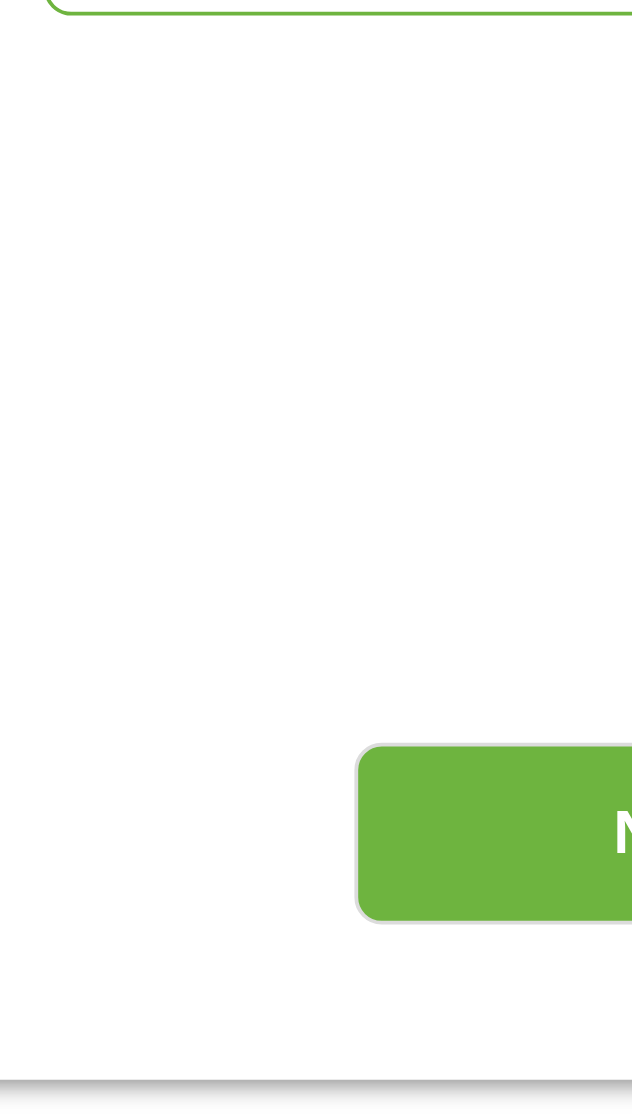 scroll, scrollTop: 15, scrollLeft: 0, axis: vertical 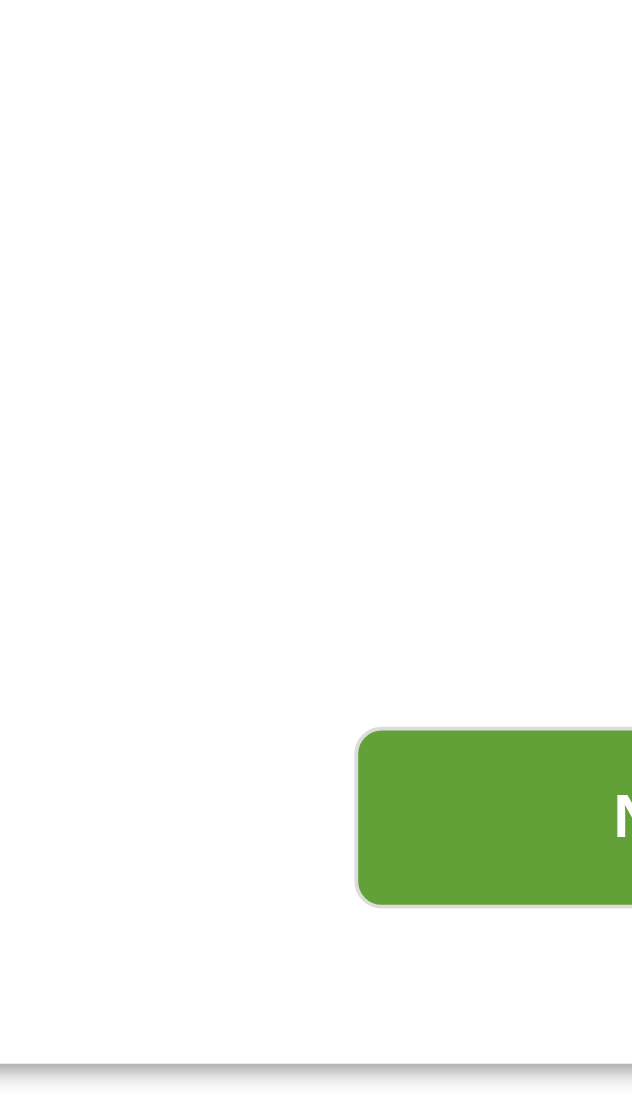 click on "Next" at bounding box center [497, 866] 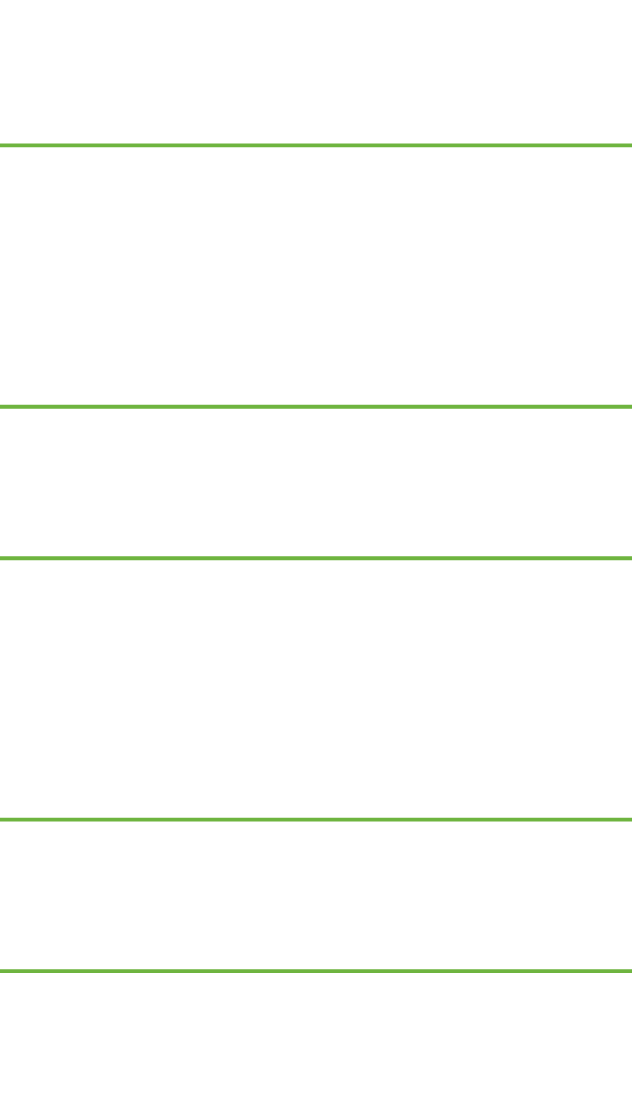 scroll, scrollTop: 8, scrollLeft: 8, axis: both 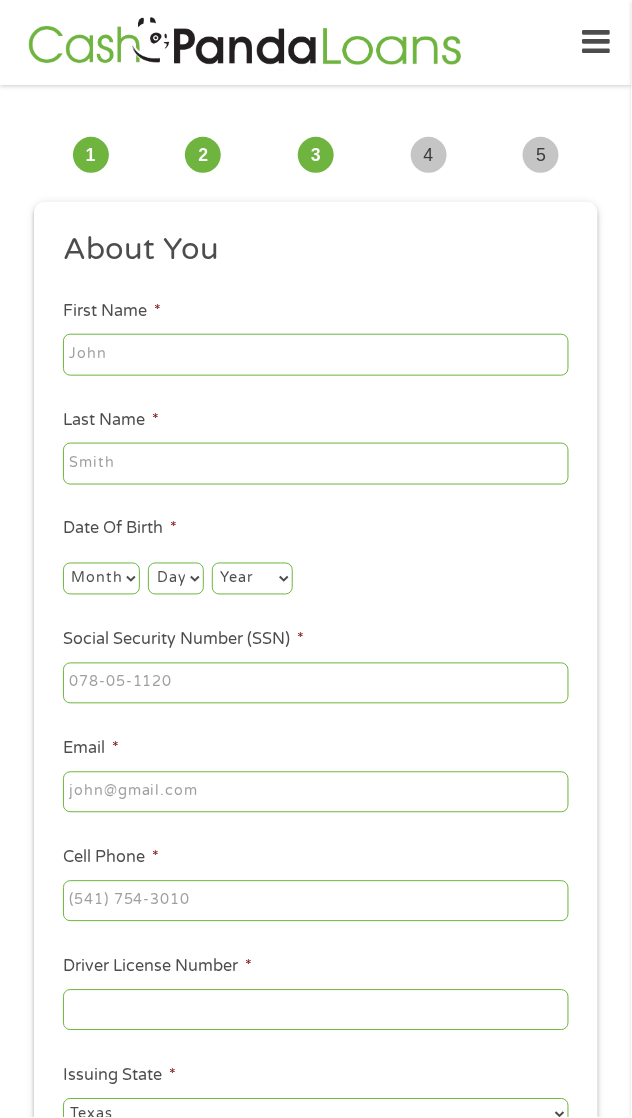 click on "First Name *" at bounding box center [316, 355] 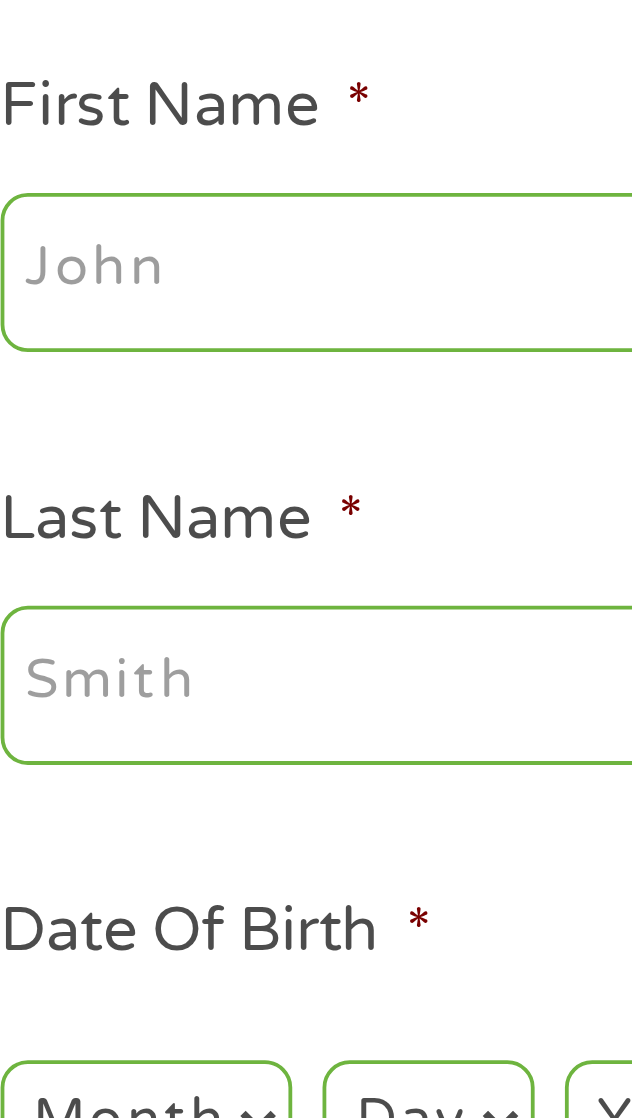 type on "[FIRST]" 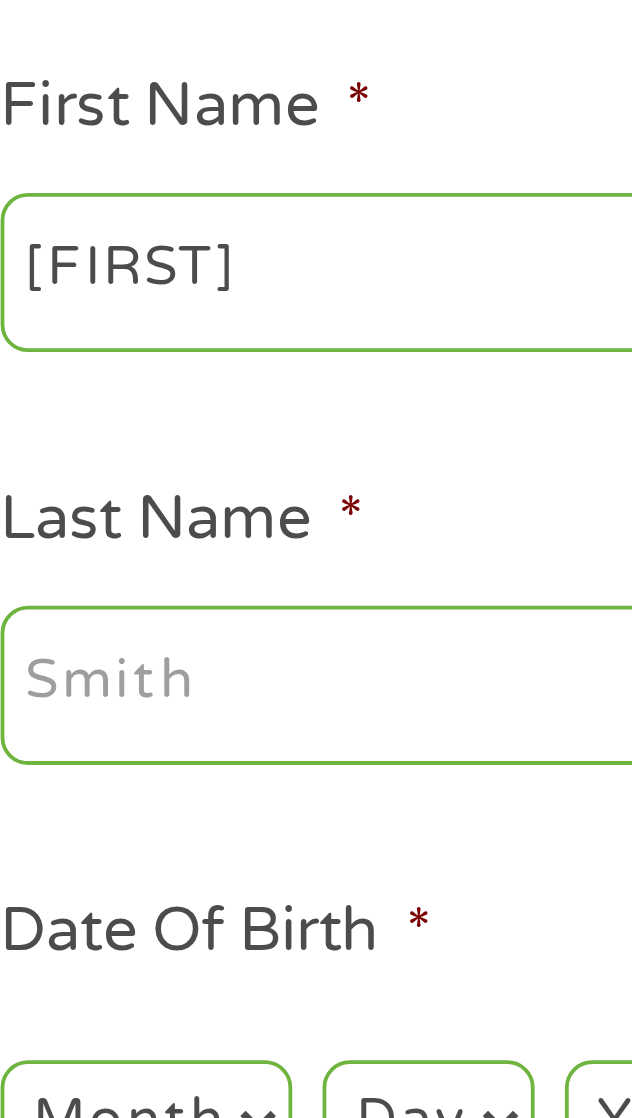 type on "Coll" 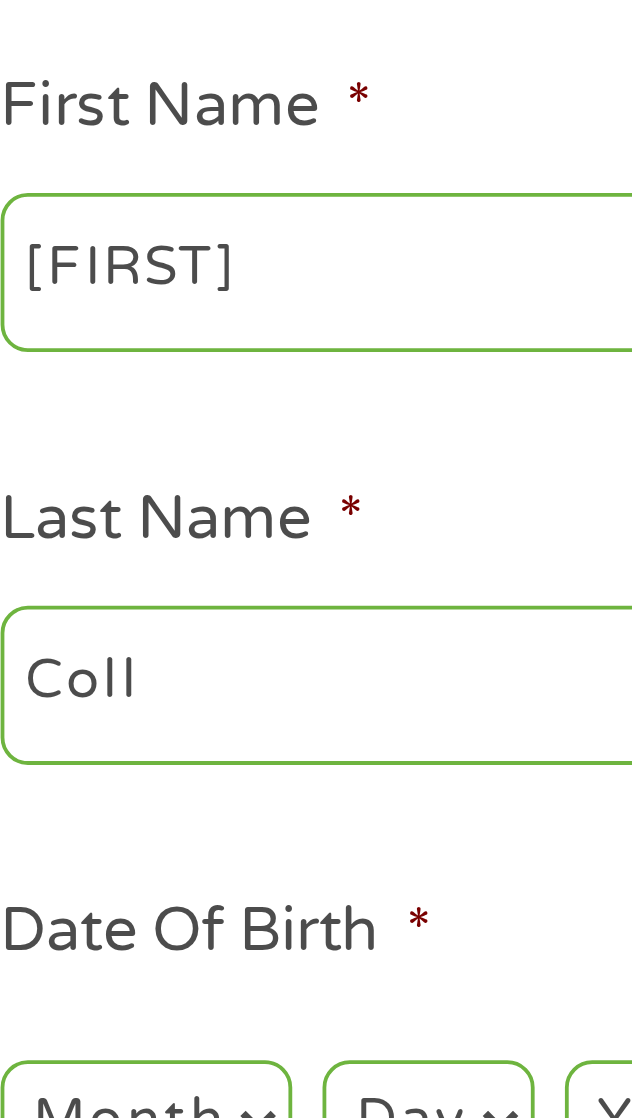 type on "________@example.com" 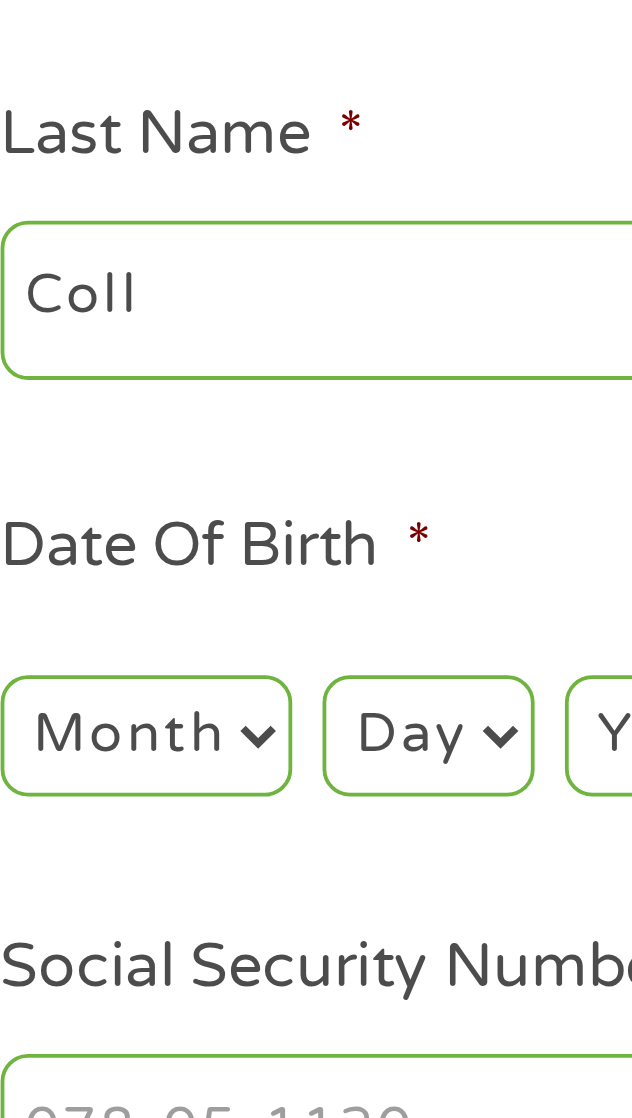 click on "Month 1 2 3 4 5 6 7 8 9 10 11 12" at bounding box center [101, 579] 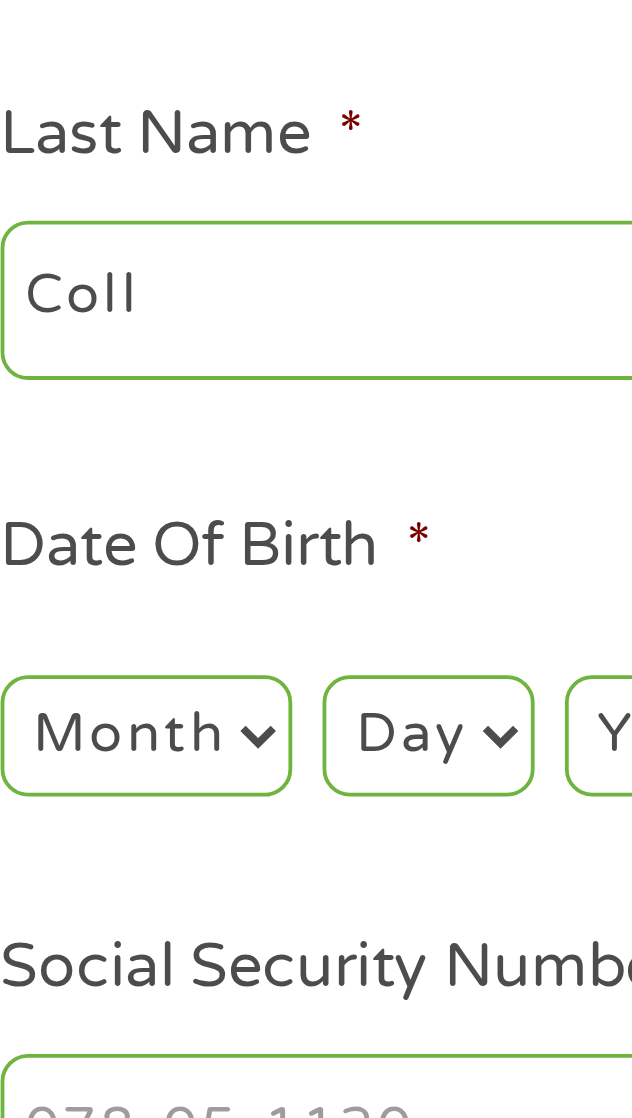 select on "2" 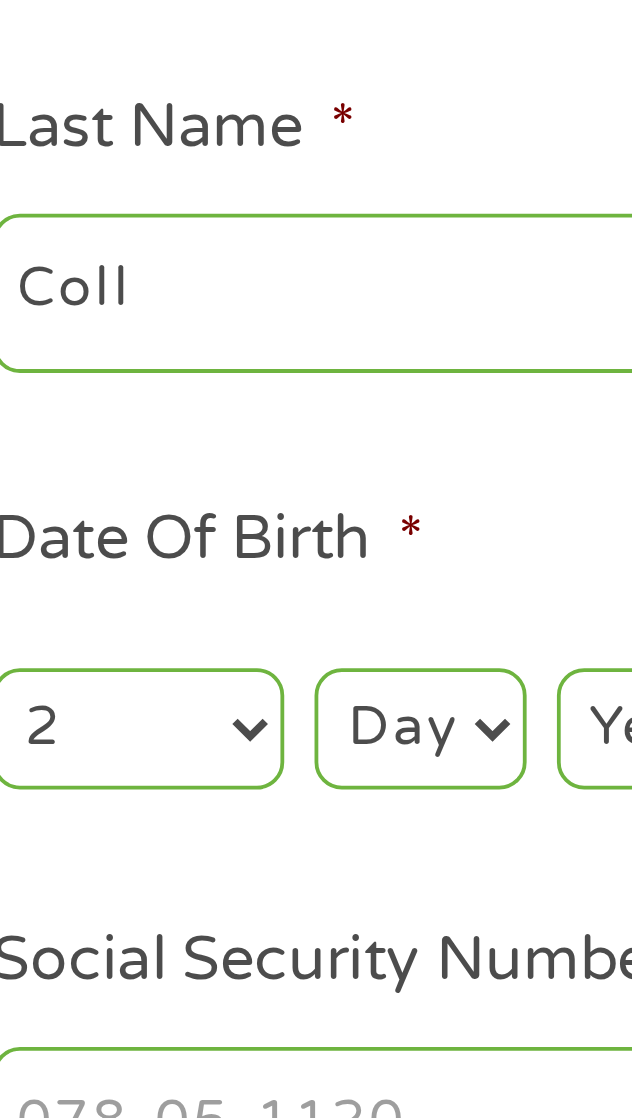 click on "Day 1 2 3 4 5 6 7 8 9 10 11 12 13 14 15 16 17 18 19 20 21 22 23 24 25 26 27 28 29 30 31" at bounding box center (175, 579) 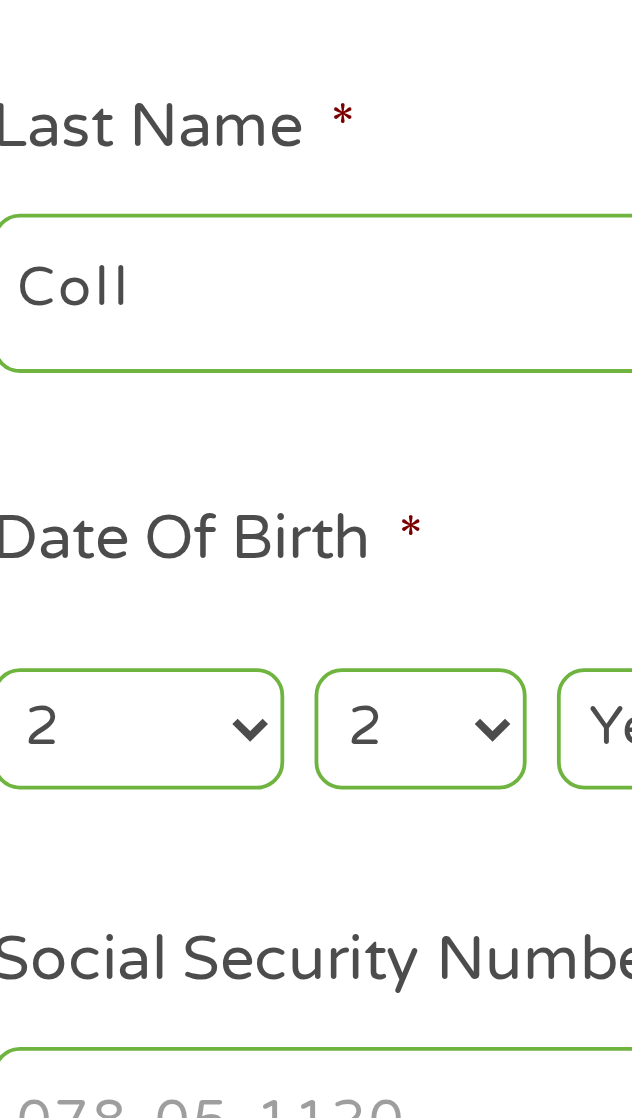 click on "Day 1 2 3 4 5 6 7 8 9 10 11 12 13 14 15 16 17 18 19 20 21 22 23 24 25 26 27 28 29 30 31" at bounding box center (175, 579) 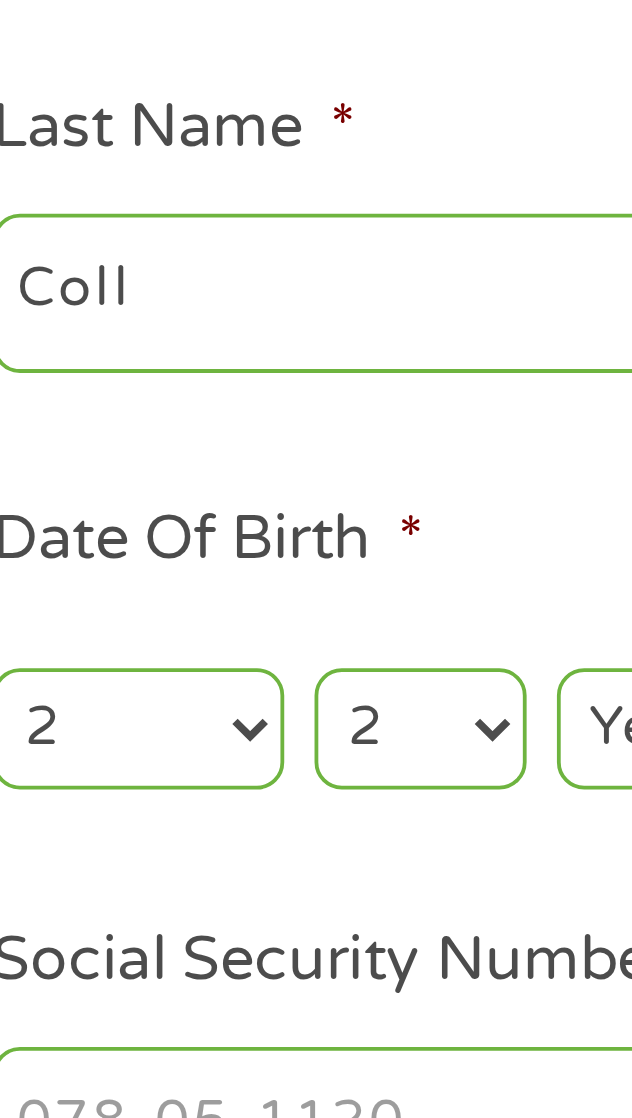 select on "28" 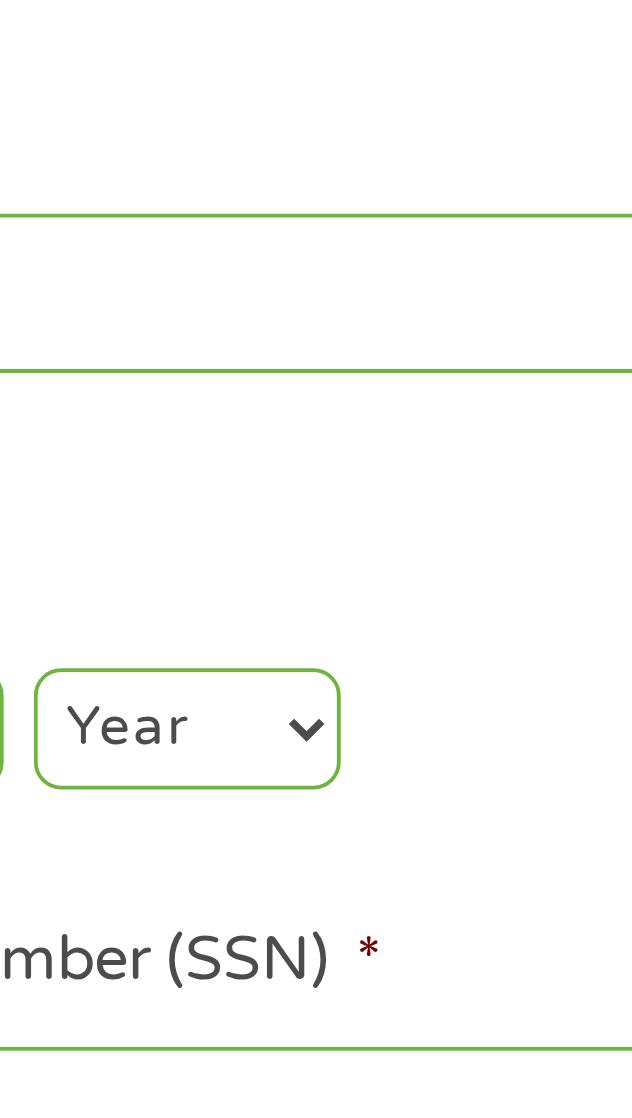 click on "Year 2007 2006 2005 2004 2003 2002 2001 2000 1999 1998 1997 1996 1995 1994 1993 1992 1991 1990 1989 1988 1987 1986 1985 1984 1983 1982 1981 1980 1979 1978 1977 1976 1975 1974 1973 1972 1971 1970 1969 1968 1967 1966 1965 1964 1963 1962 1961 1960 1959 1958 1957 1956 1955 1954 1953 1952 1951 1950 1949 1948 1947 1946 1945 1944 1943 1942 1941 1940 1939 1938 1937 1936 1935 1934 1933 1932 1931 1930 1929 1928 1927 1926 1925 1924 1923 1922 1921 1920" at bounding box center (252, 579) 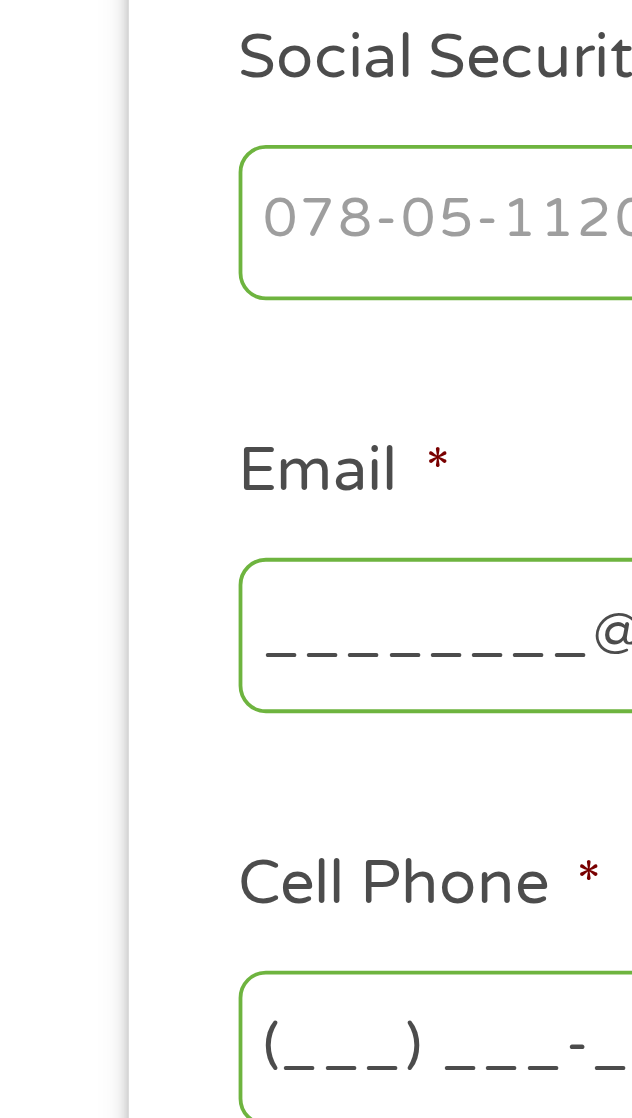 click on "Social Security Number (SSN) *" at bounding box center [316, 684] 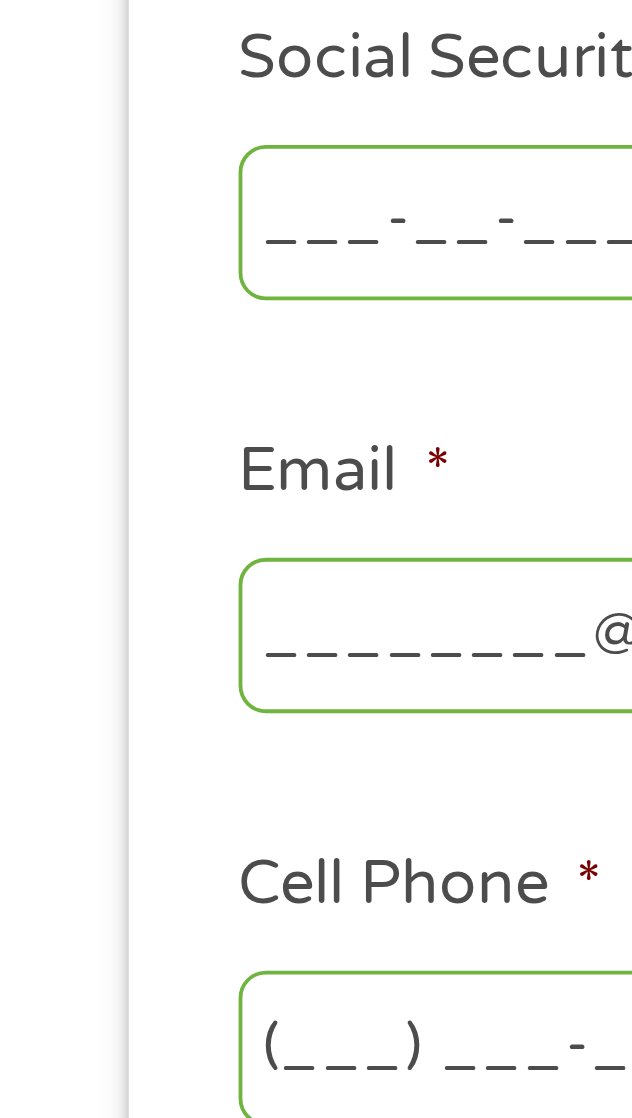 type on "___-__-____" 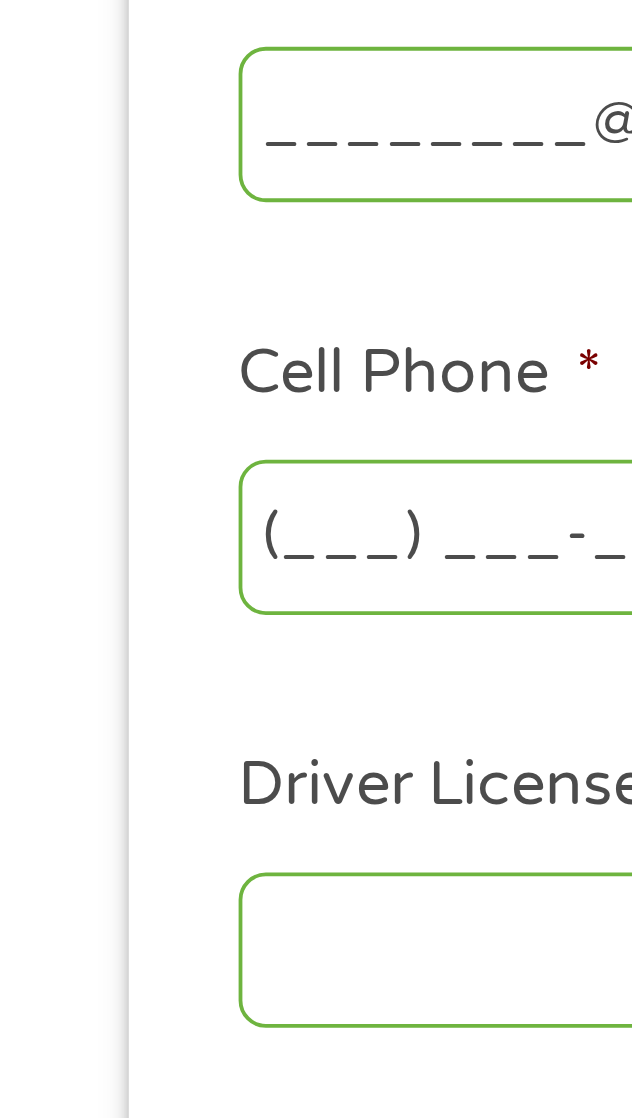 click on "Cell Phone *" at bounding box center [111, 858] 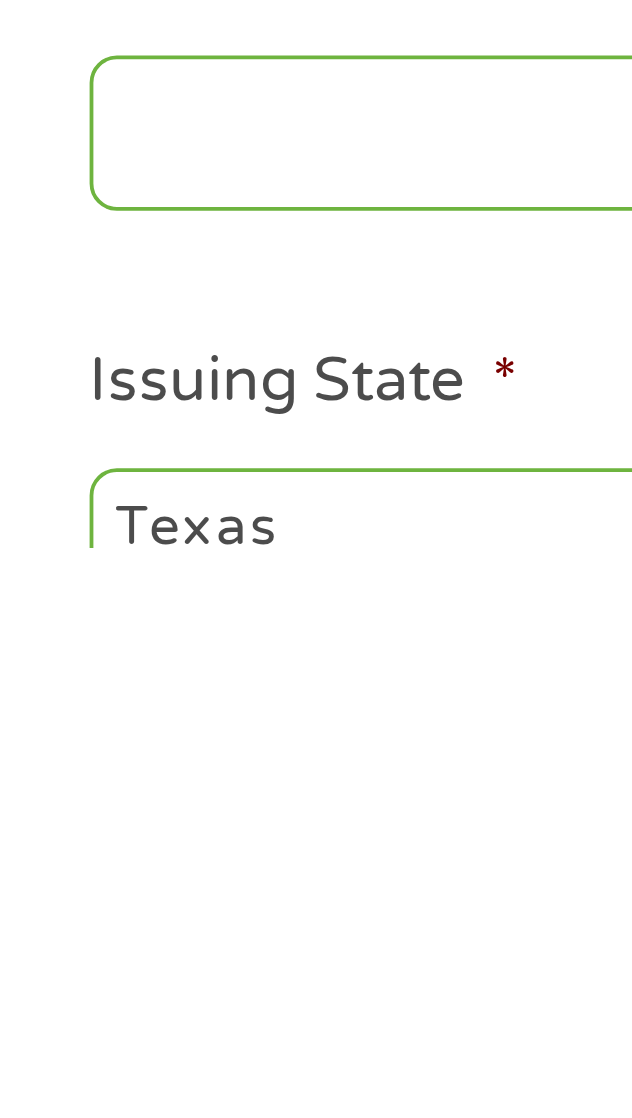 click on "Driver License Number *" at bounding box center [316, 1009] 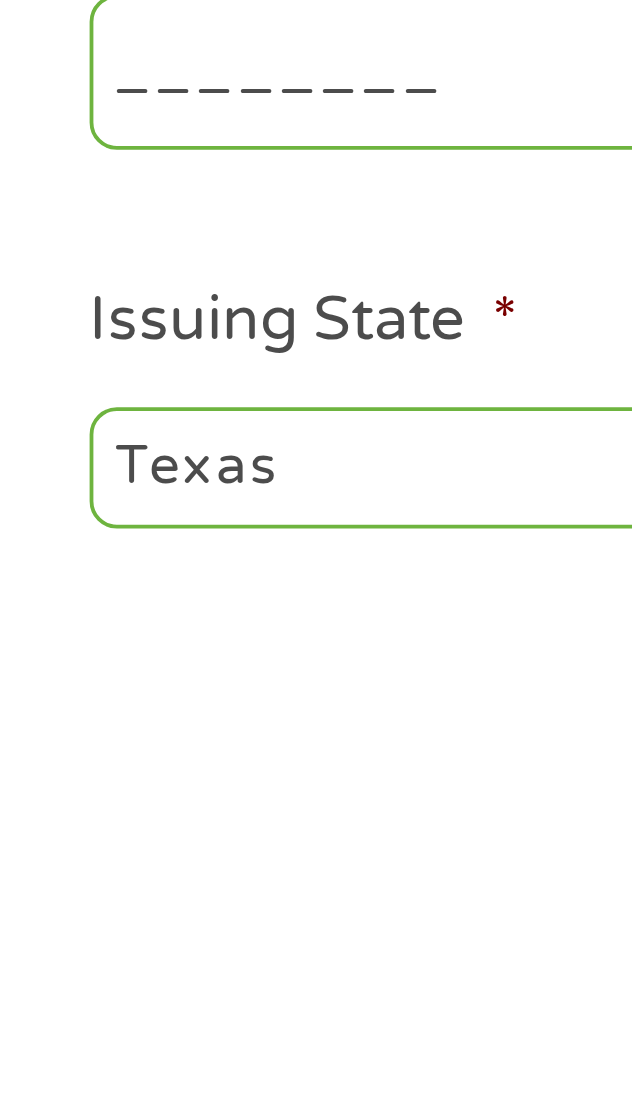 type on "________" 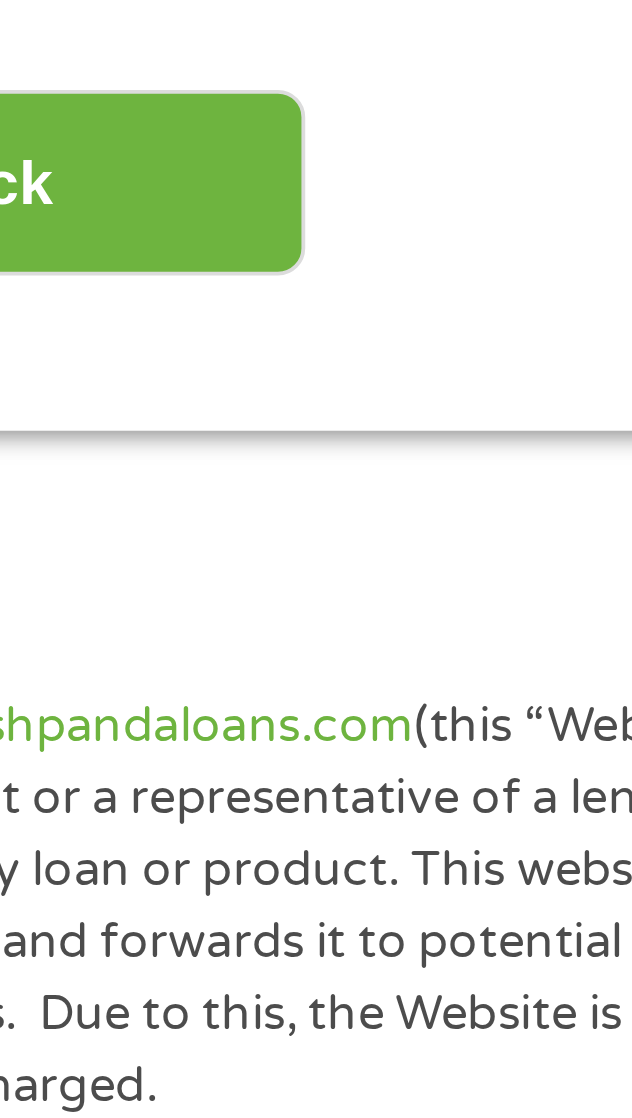scroll, scrollTop: 474, scrollLeft: 0, axis: vertical 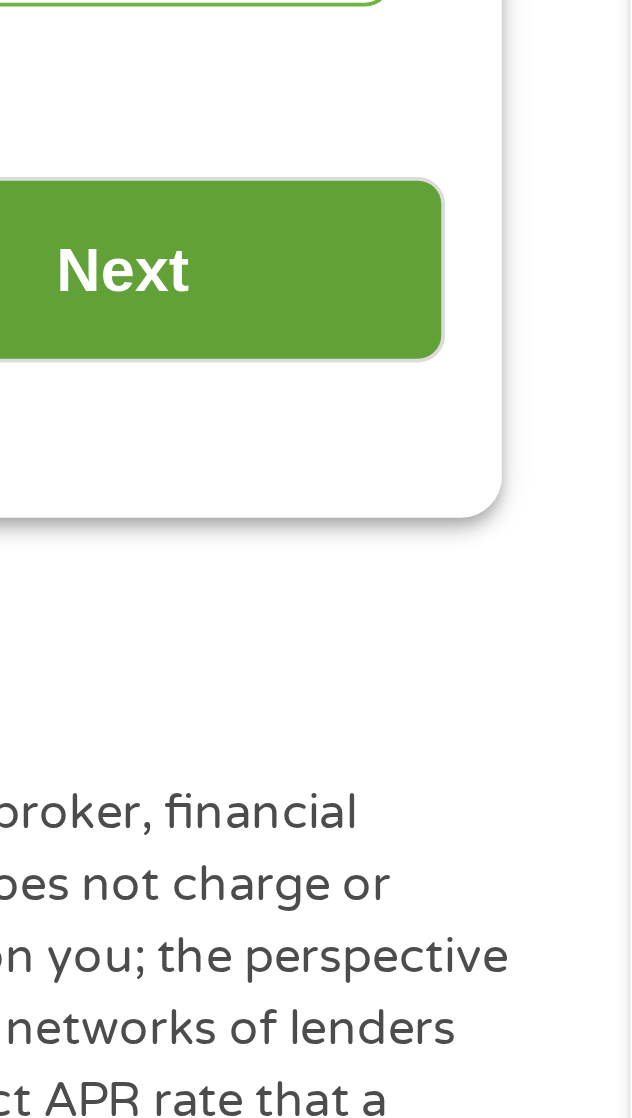 click on "Next" at bounding box center [497, 726] 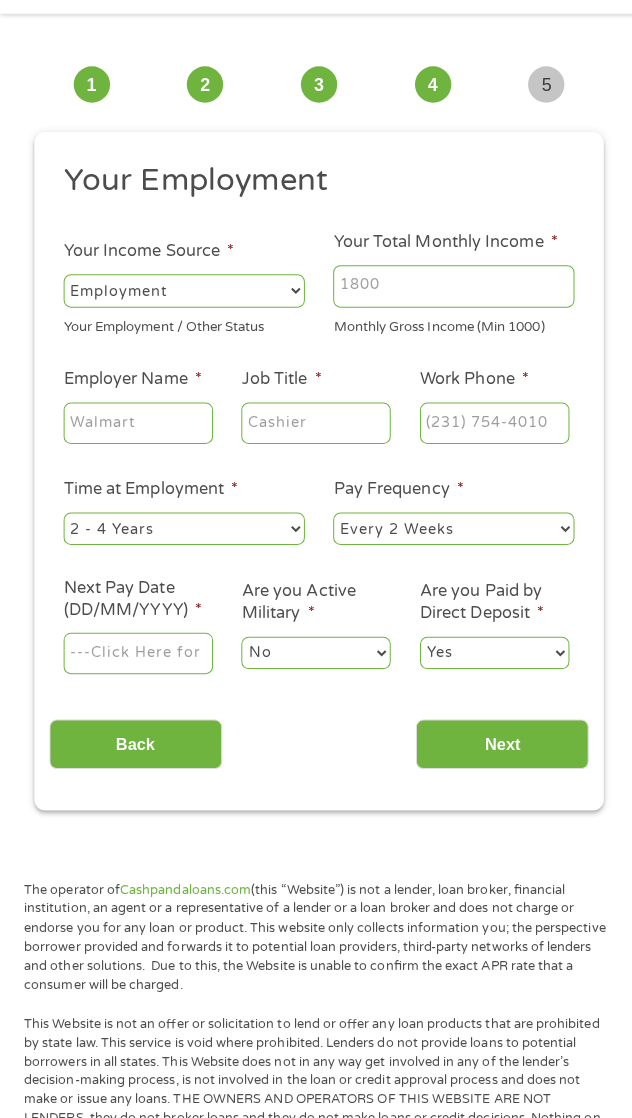 scroll, scrollTop: 28, scrollLeft: 0, axis: vertical 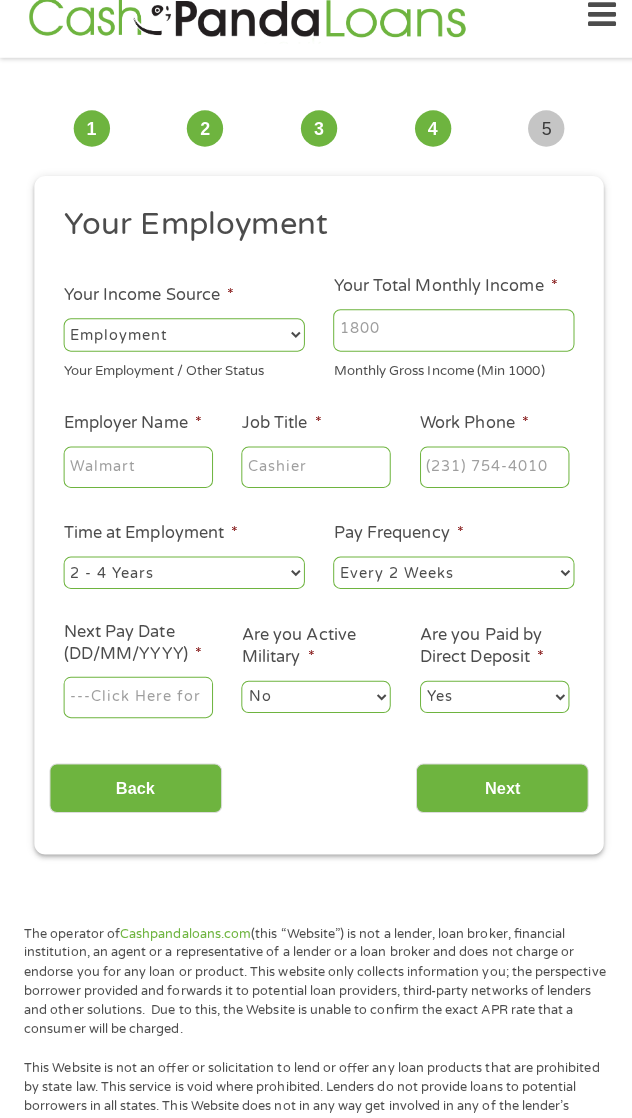 click on "--- Choose one --- Employment Self Employed Benefits" at bounding box center (182, 331) 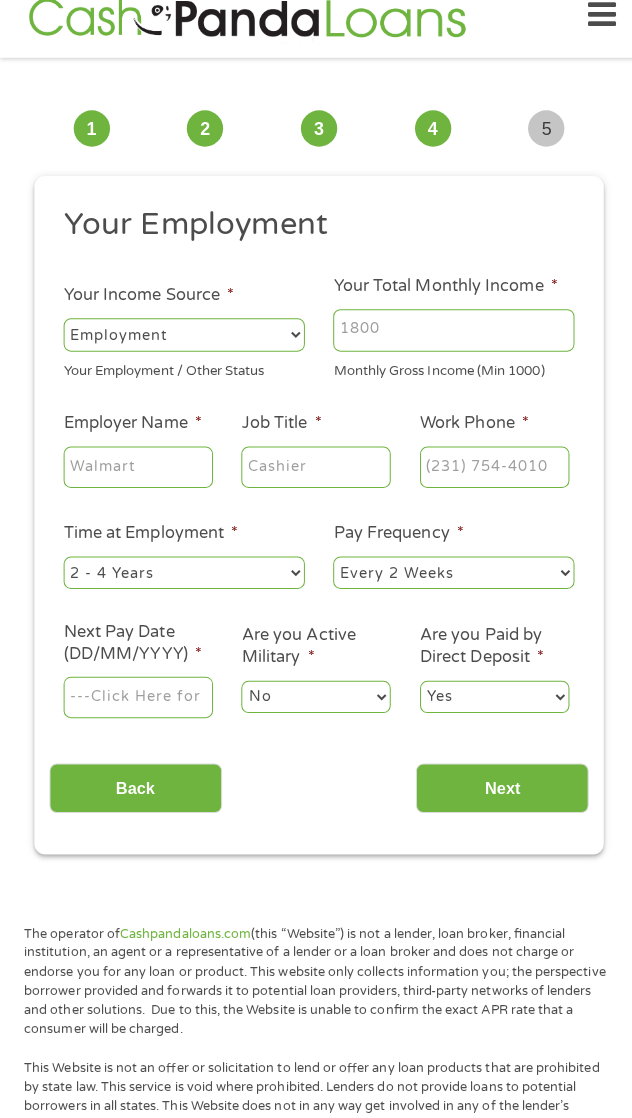 click on "Your Total Monthly Income *" at bounding box center (449, 327) 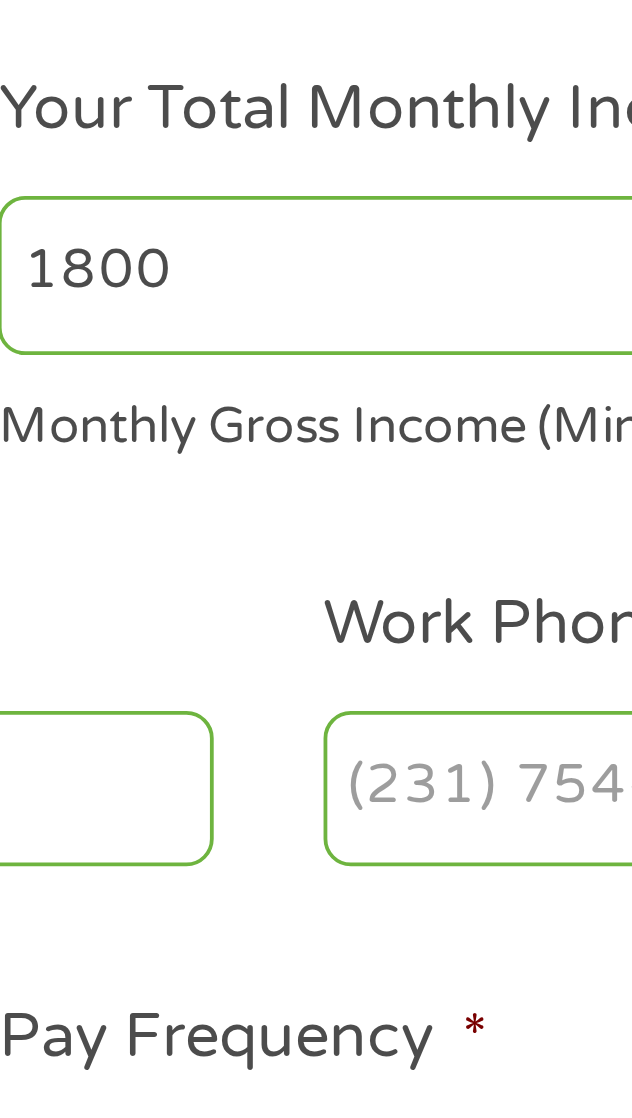 scroll, scrollTop: 28, scrollLeft: 0, axis: vertical 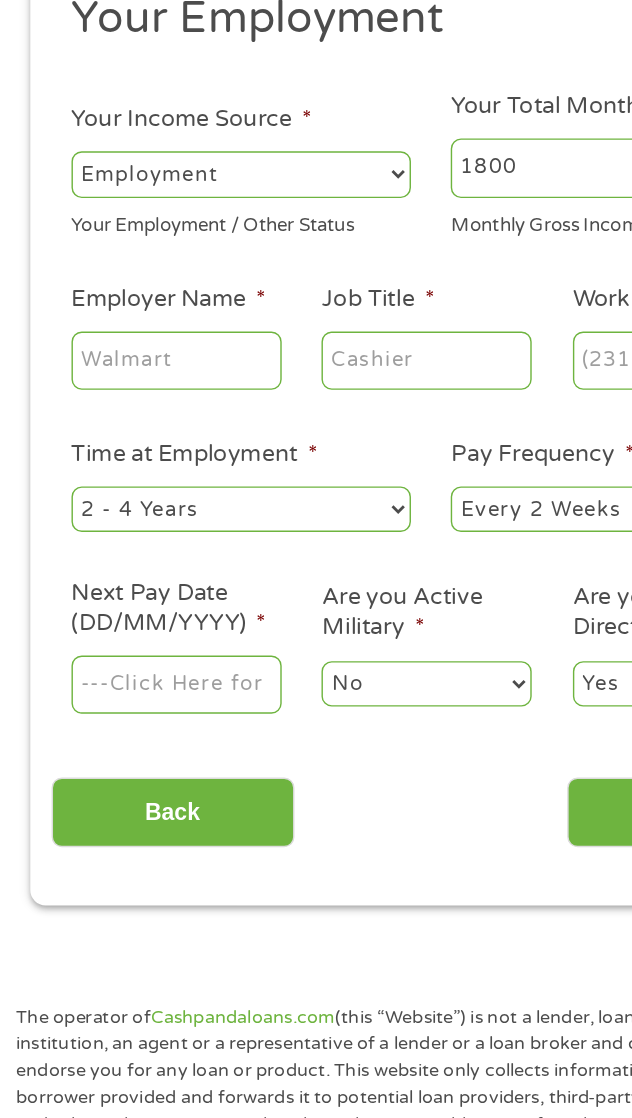 type on "1800" 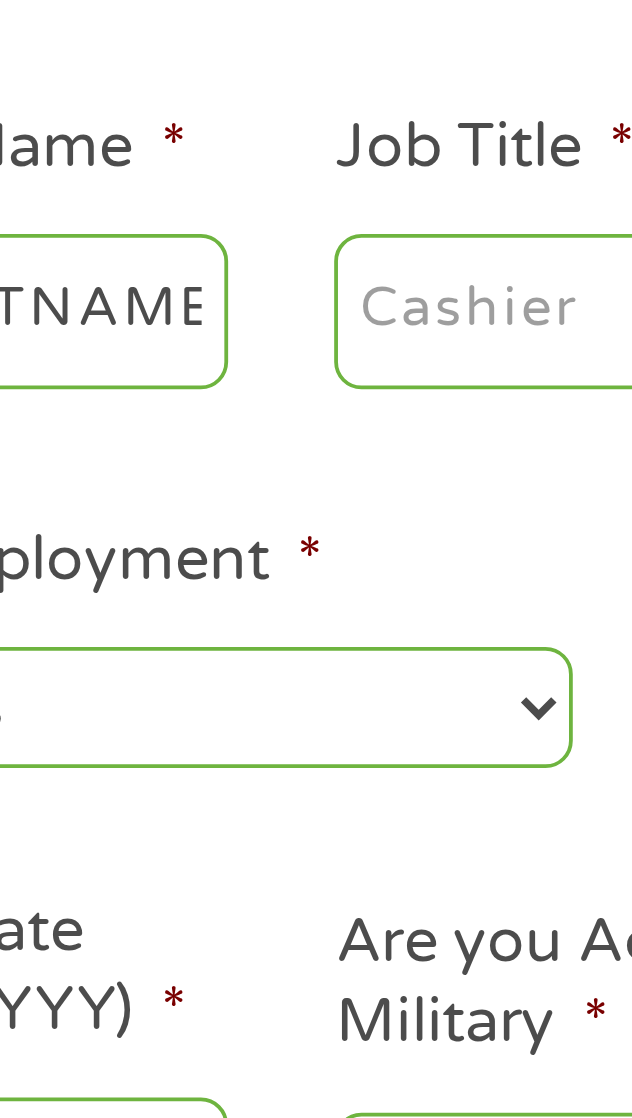 type on "AtoZ [LASTNAME]" 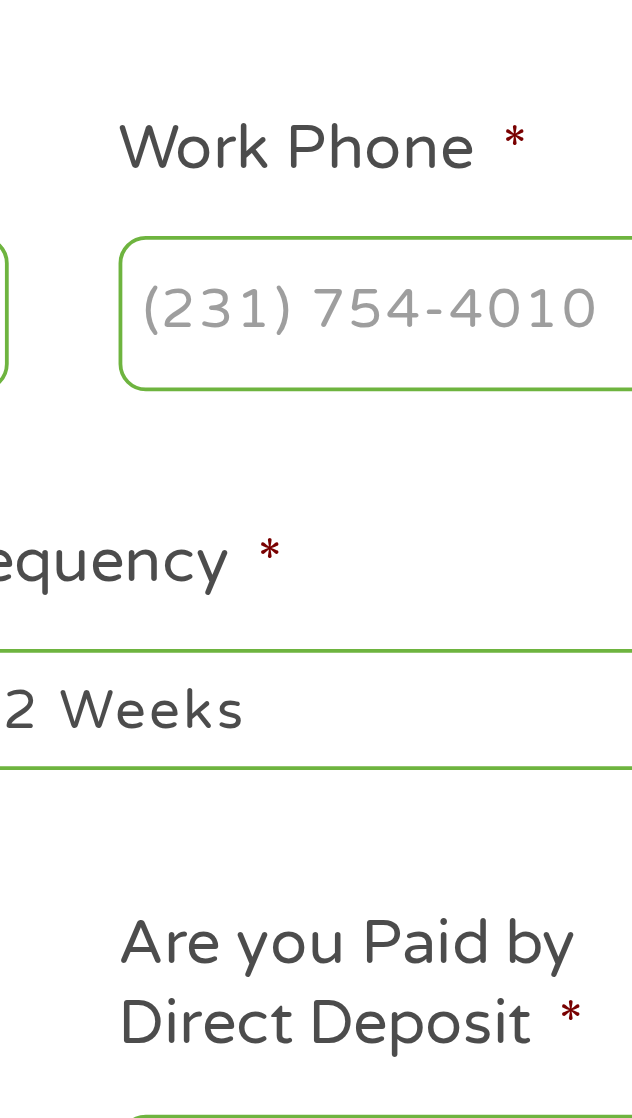 type on "cabinetmaker" 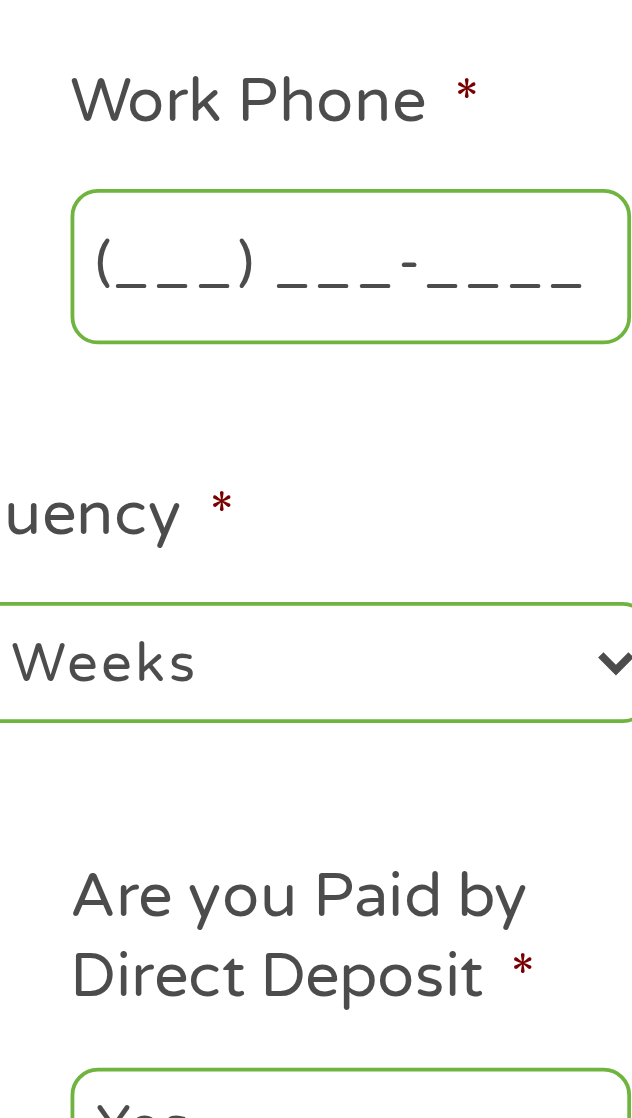click on "(___) ___-____" at bounding box center (490, 463) 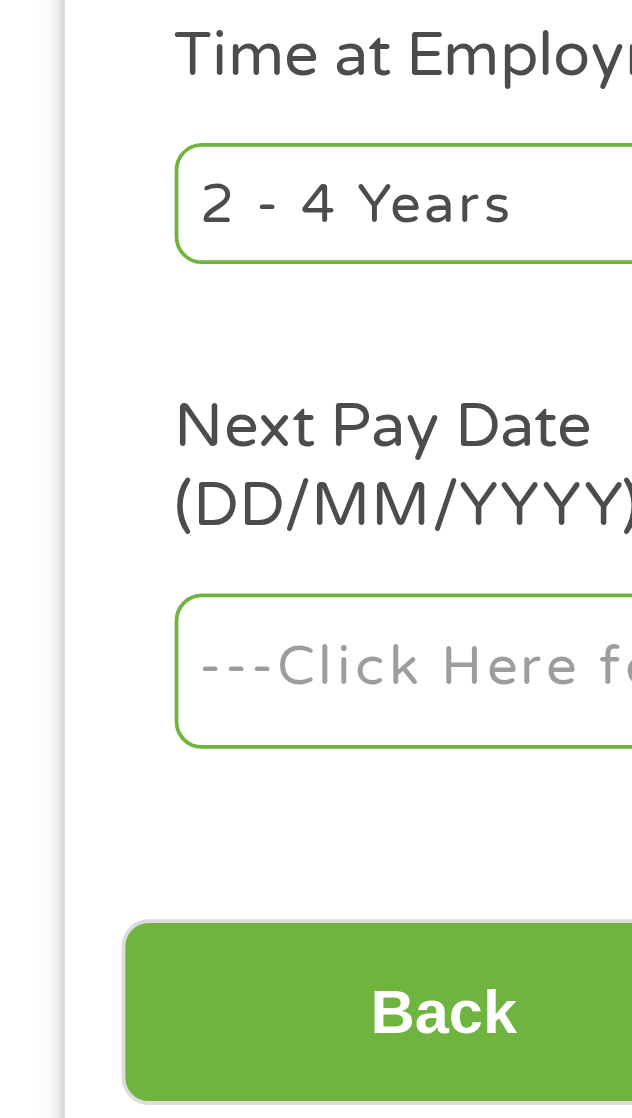 scroll, scrollTop: 28, scrollLeft: 0, axis: vertical 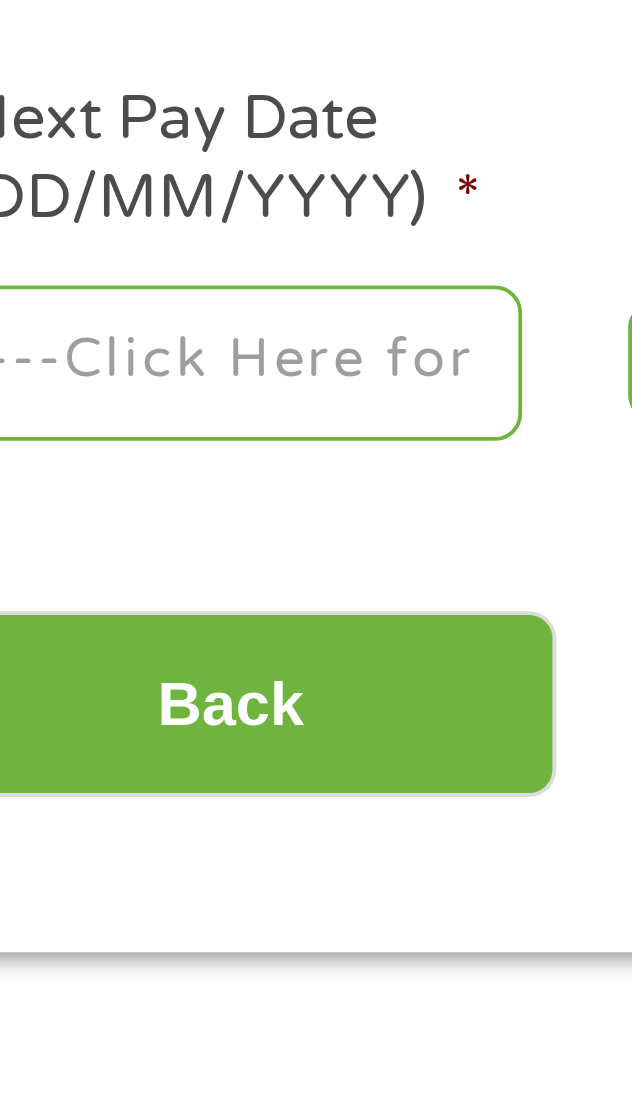 click on "Home Get Loan Offer How it works FAQs Blog Cash Loans Quick Loans Online Loans Payday Loans Cash Advances Préstamos Paycheck Loans Near Me Artificial Intelligence Loans Contact Us 1 Start 2 Your Home 3 About You 4 Employment 5 Banking 6
This field is hidden when viewing the form gclid EAIaIQobChMIos2u1Oz7jgMVoCvUAR0LAAdLEAAYAyAAEgK3EfD_BwE This field is hidden when viewing the form Referrer https://www.example.com/?medium=adwords&source=adwords&campaign=________&adgroup=_________&creative=_________&position=&keyword=instant%20cash%20loan%20today&utm_term=%7Bsearchterm%7D&matchtype=%7Bterm%7D&device=c&network=s&gad_source=5&gad_campaignid=________&gclid=EAIaIQobChMIos2u1Oz7jgMVoCvUAR0LAAdLEAAYAyAAEgK3EfD_BwE This field is hidden when viewing the form Source adwords This field is hidden when viewing the form Campaign ________ c" at bounding box center (316, 1438) 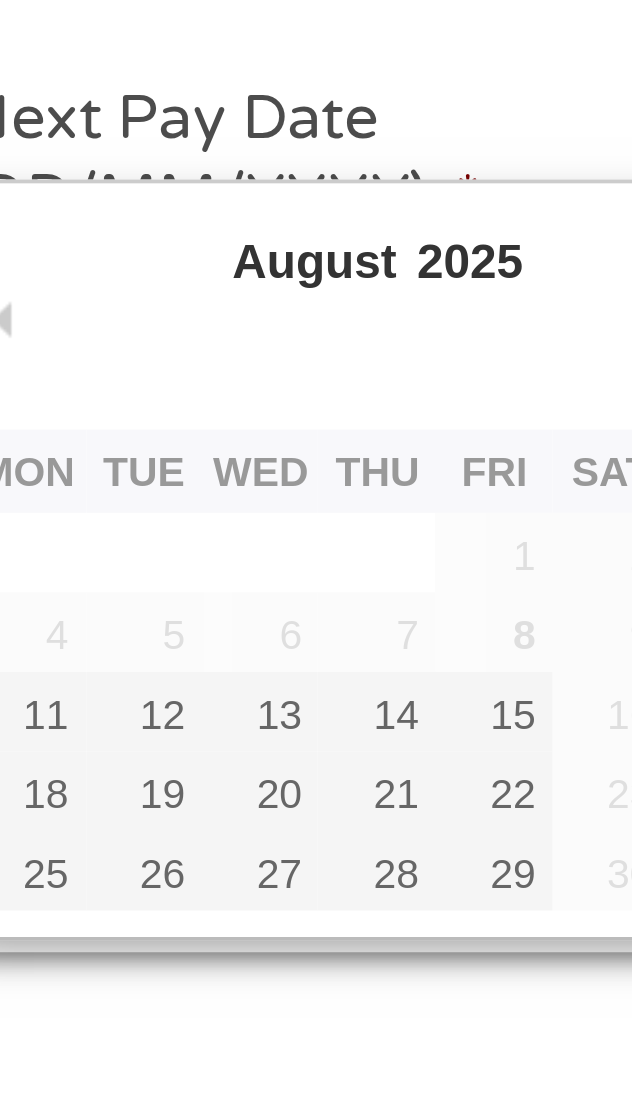 type on "15/08/2025" 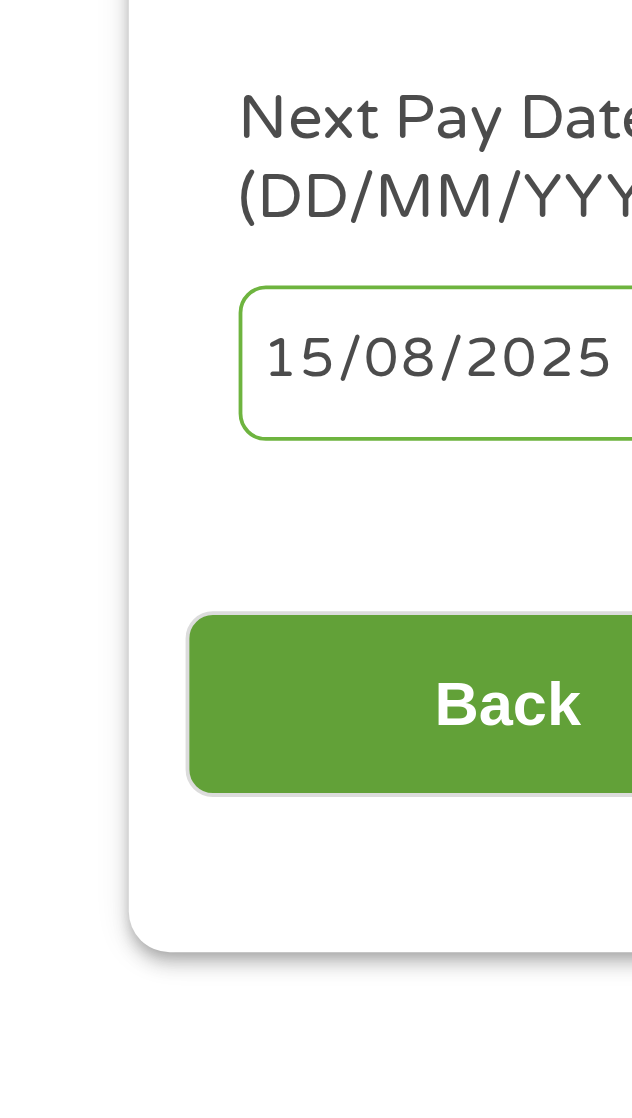 click on "Back" at bounding box center (134, 780) 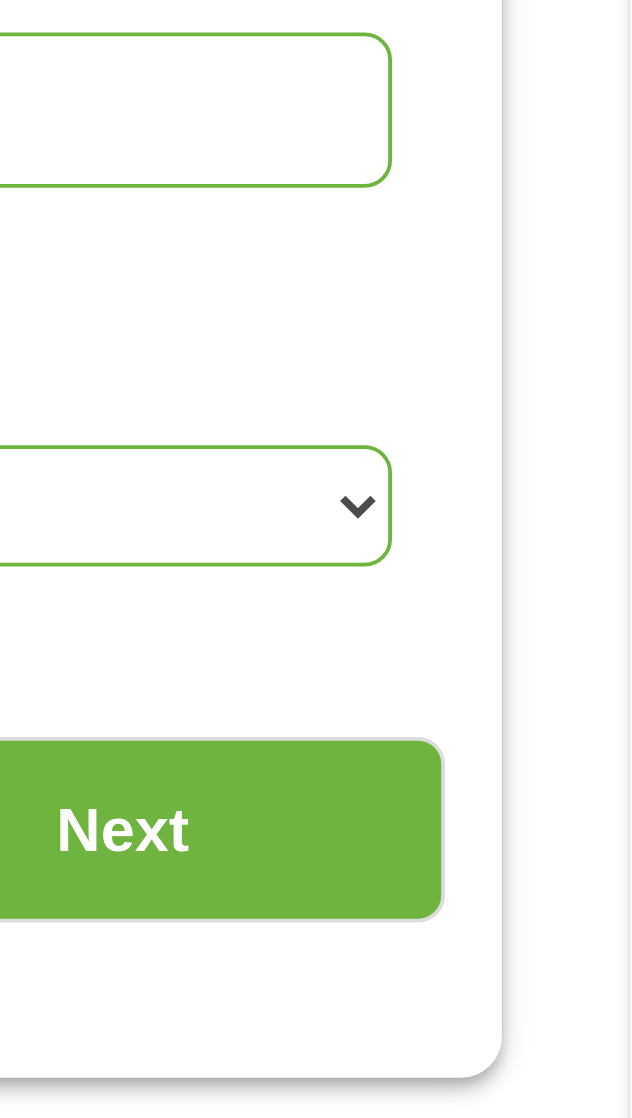 scroll, scrollTop: 307, scrollLeft: 0, axis: vertical 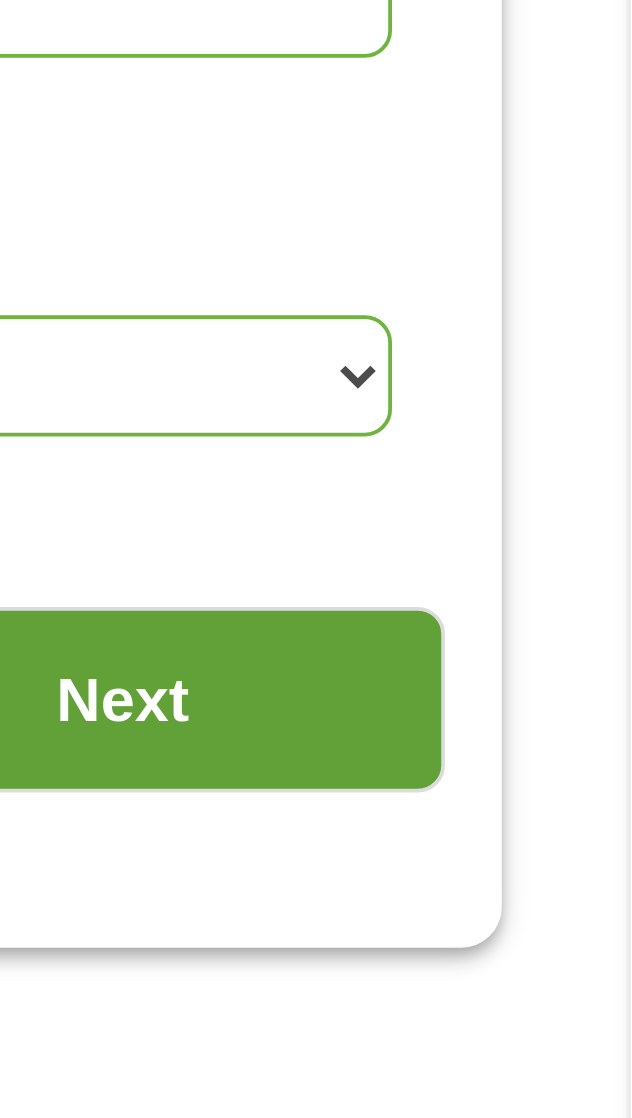 click on "Next" at bounding box center [497, 893] 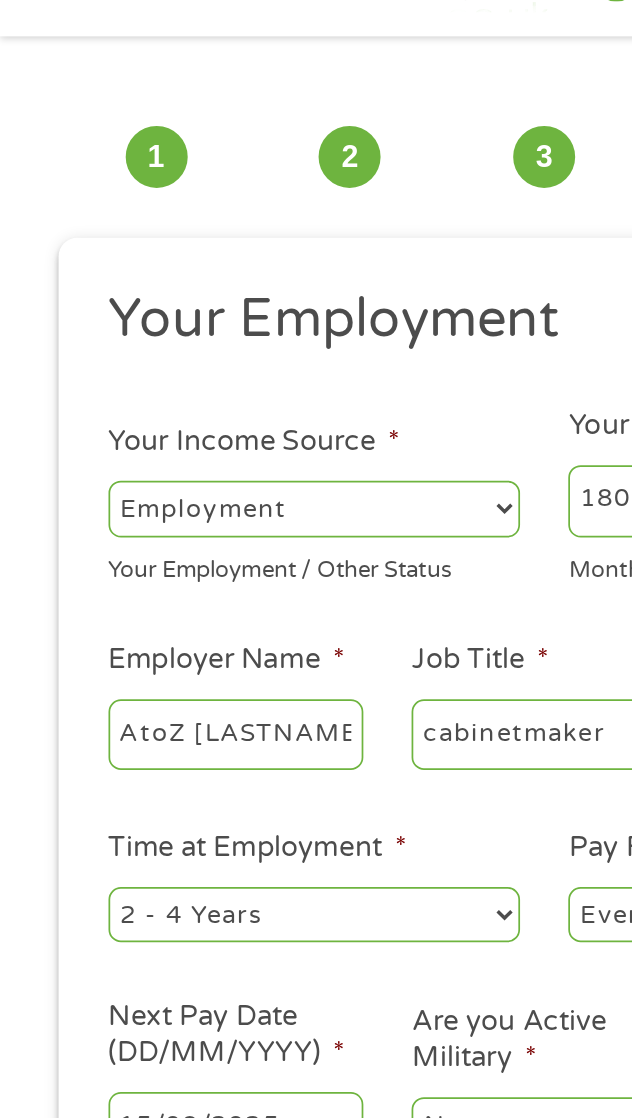 scroll, scrollTop: 8, scrollLeft: 0, axis: vertical 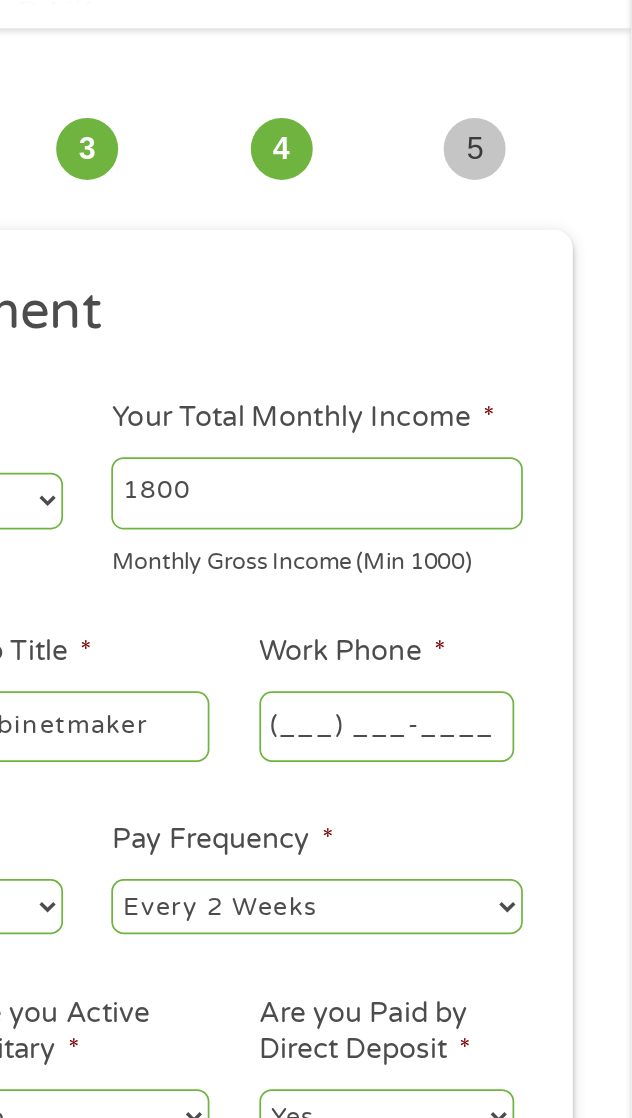 click on "Yes No" at bounding box center (490, 709) 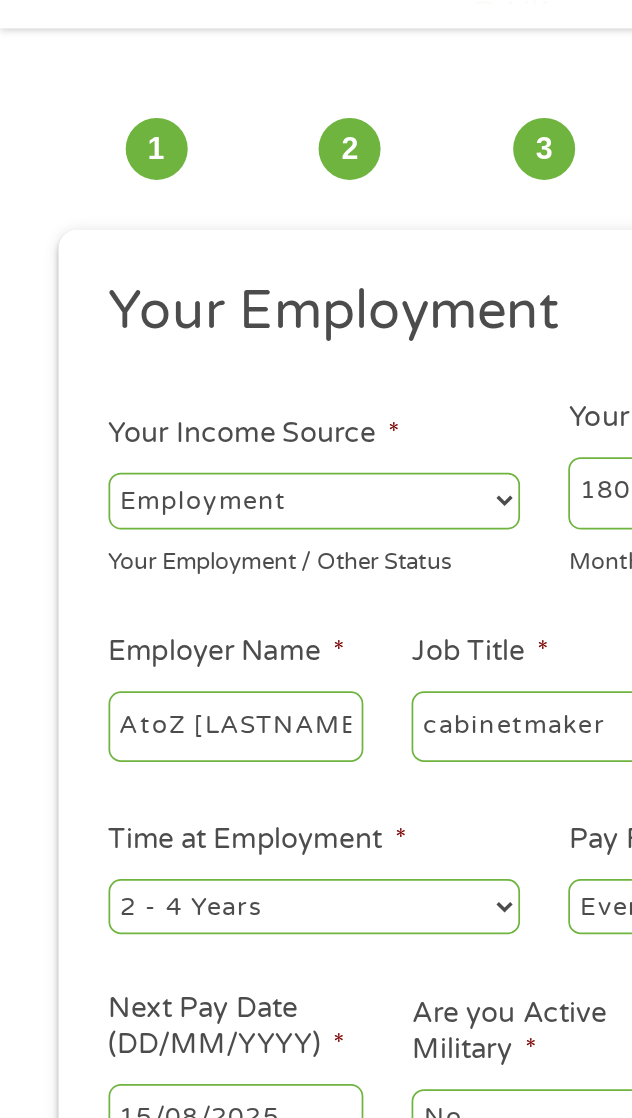 click on "--- Choose one --- 1 Year or less 1 - 2 Years 2 - 4 Years Over 4 Years" at bounding box center [182, 587] 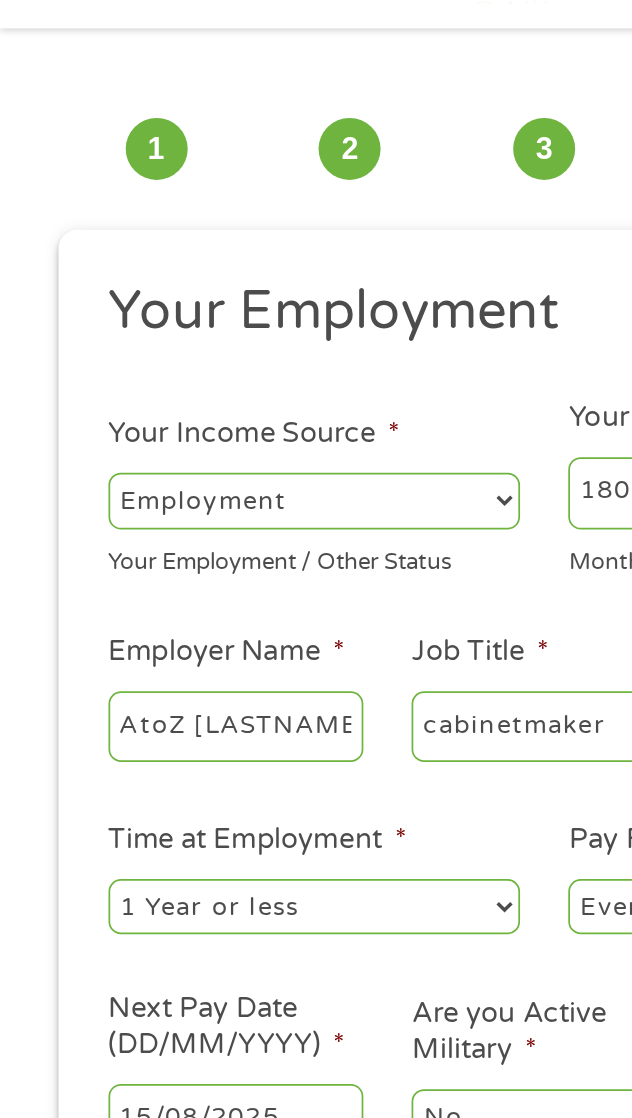 click on "Home Get Loan Offer How it works FAQs Blog Cash Loans Quick Loans Online Loans Payday Loans Cash Advances Préstamos Paycheck Loans Near Me Artificial Intelligence Loans Contact Us 1 Start 2 Your Home 3 About You 4 Employment 5 Banking 6
This field is hidden when viewing the form gclid EAIaIQobChMIos2u1Oz7jgMVoCvUAR0LAAdLEAAYAyAAEgK3EfD_BwE This field is hidden when viewing the form Referrer https://www.example.com/?medium=adwords&source=adwords&campaign=________&adgroup=_________&creative=_________&position=&keyword=instant%20cash%20loan%20today&utm_term=%7Bsearchterm%7D&matchtype=%7Bterm%7D&device=c&network=s&gad_source=5&gad_campaignid=________&gclid=EAIaIQobChMIos2u1Oz7jgMVoCvUAR0LAAdLEAAYAyAAEgK3EfD_BwE This field is hidden when viewing the form Source adwords This field is hidden when viewing the form Campaign ________ c" at bounding box center (316, 1458) 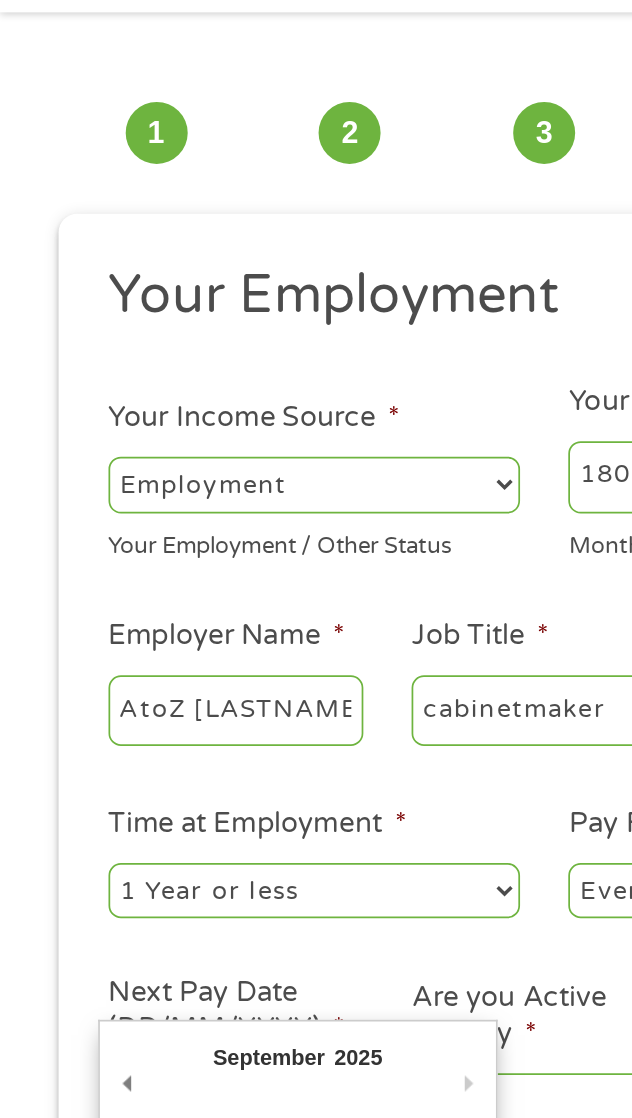 scroll, scrollTop: 8, scrollLeft: 0, axis: vertical 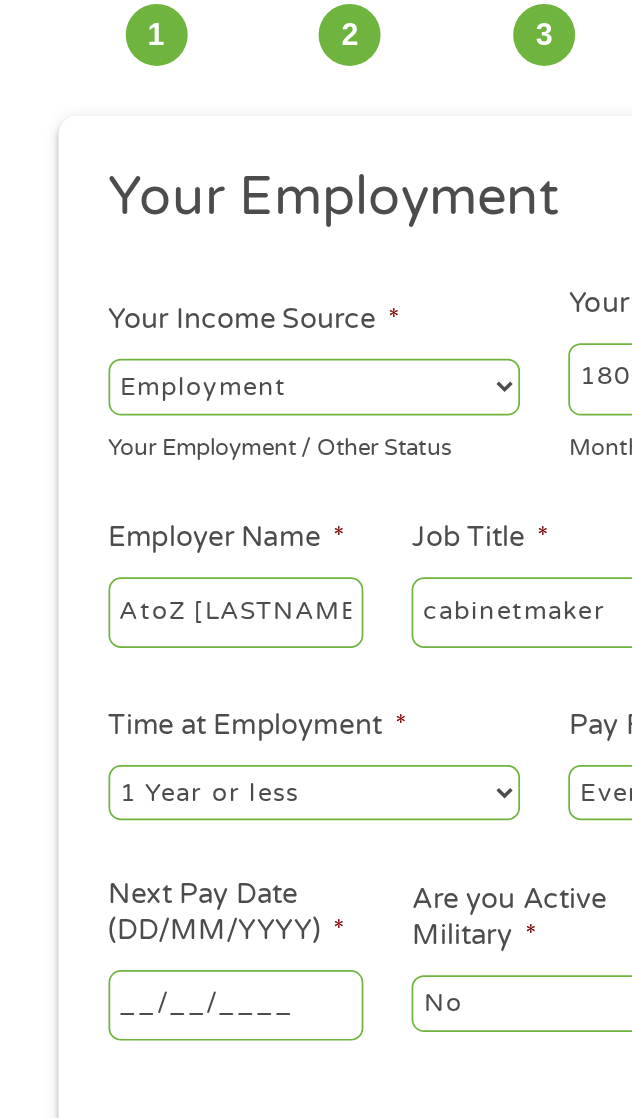 click on "Home Get Loan Offer How it works FAQs Blog Cash Loans Quick Loans Online Loans Payday Loans Cash Advances Préstamos Paycheck Loans Near Me Artificial Intelligence Loans Contact Us 1 Start 2 Your Home 3 About You 4 Employment 5 Banking 6
This field is hidden when viewing the form gclid EAIaIQobChMIos2u1Oz7jgMVoCvUAR0LAAdLEAAYAyAAEgK3EfD_BwE This field is hidden when viewing the form Referrer https://www.example.com/?medium=adwords&source=adwords&campaign=________&adgroup=_________&creative=_________&position=&keyword=instant%20cash%20loan%20today&utm_term=%7Bsearchterm%7D&matchtype=%7Bterm%7D&device=c&network=s&gad_source=5&gad_campaignid=________&gclid=EAIaIQobChMIos2u1Oz7jgMVoCvUAR0LAAdLEAAYAyAAEgK3EfD_BwE This field is hidden when viewing the form Source adwords This field is hidden when viewing the form Campaign ________ c" at bounding box center [316, 1458] 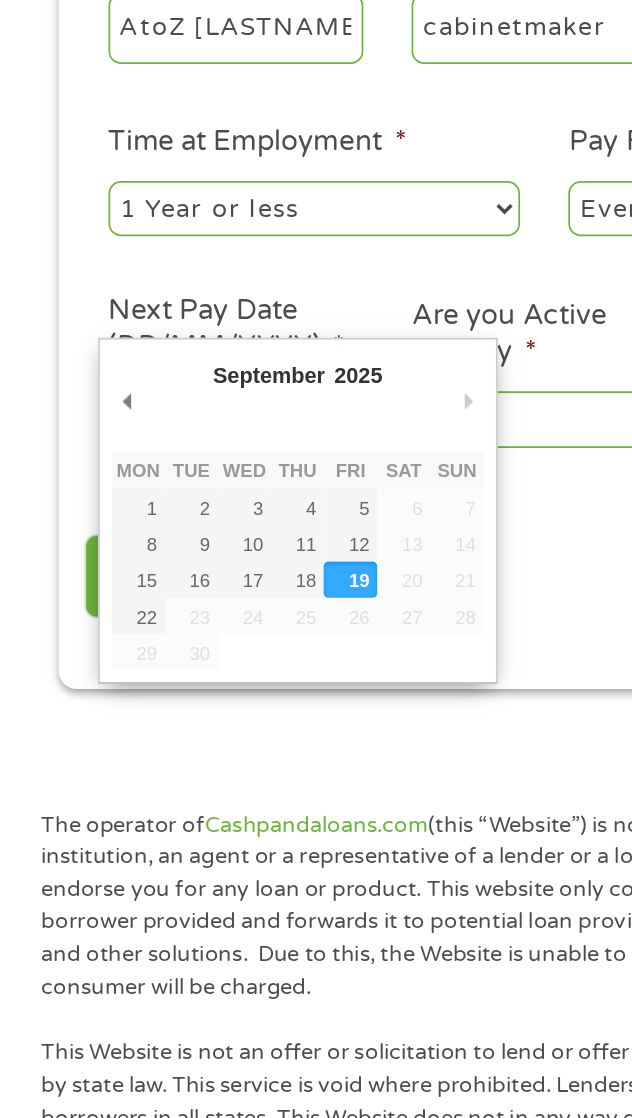 scroll, scrollTop: 0, scrollLeft: 0, axis: both 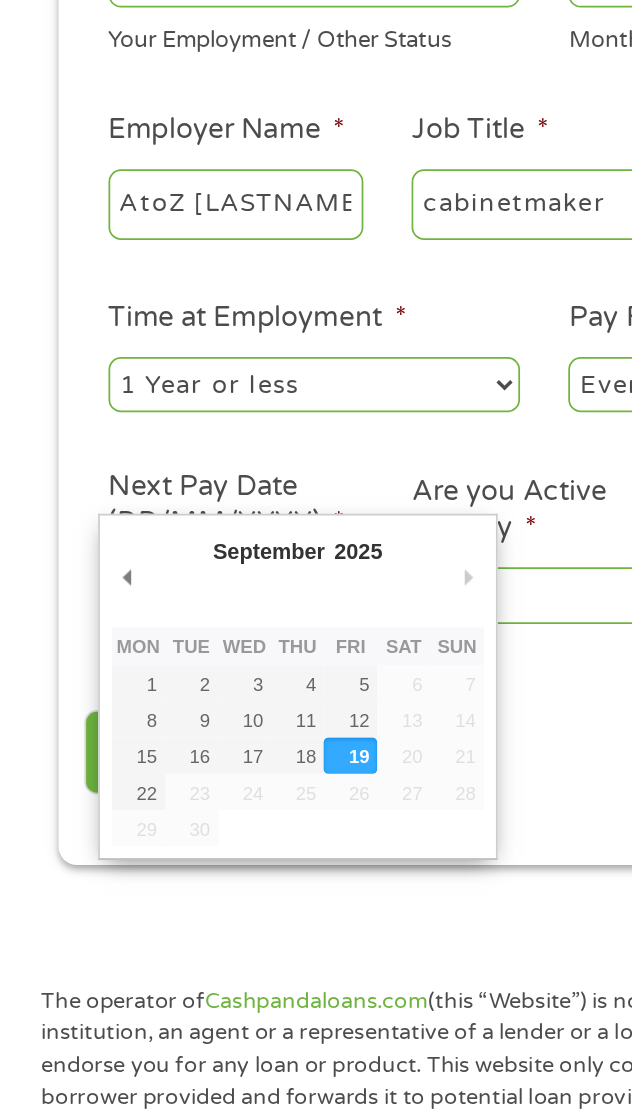 click on "Back   Next" at bounding box center (316, 808) 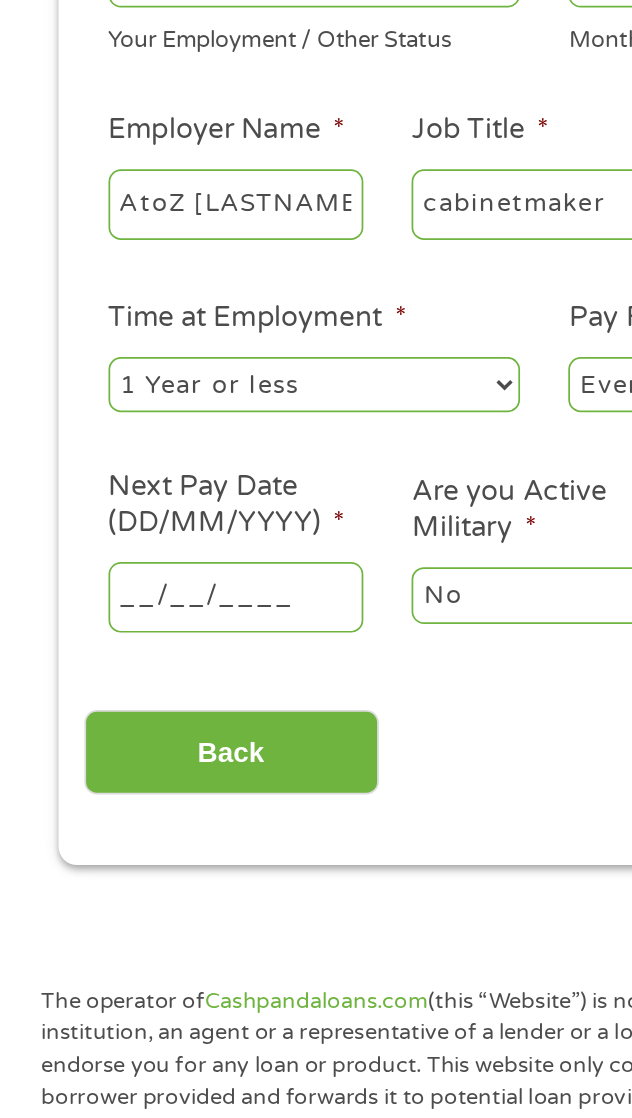 click on "Home Get Loan Offer How it works FAQs Blog Cash Loans Quick Loans Online Loans Payday Loans Cash Advances Préstamos Paycheck Loans Near Me Artificial Intelligence Loans Contact Us 1 Start 2 Your Home 3 About You 4 Employment 5 Banking 6
This field is hidden when viewing the form gclid EAIaIQobChMIos2u1Oz7jgMVoCvUAR0LAAdLEAAYAyAAEgK3EfD_BwE This field is hidden when viewing the form Referrer https://www.example.com/?medium=adwords&source=adwords&campaign=________&adgroup=_________&creative=_________&position=&keyword=instant%20cash%20loan%20today&utm_term=%7Bsearchterm%7D&matchtype=%7Bterm%7D&device=c&network=s&gad_source=5&gad_campaignid=________&gclid=EAIaIQobChMIos2u1Oz7jgMVoCvUAR0LAAdLEAAYAyAAEgK3EfD_BwE This field is hidden when viewing the form Source adwords This field is hidden when viewing the form Campaign ________ c" at bounding box center (316, 1466) 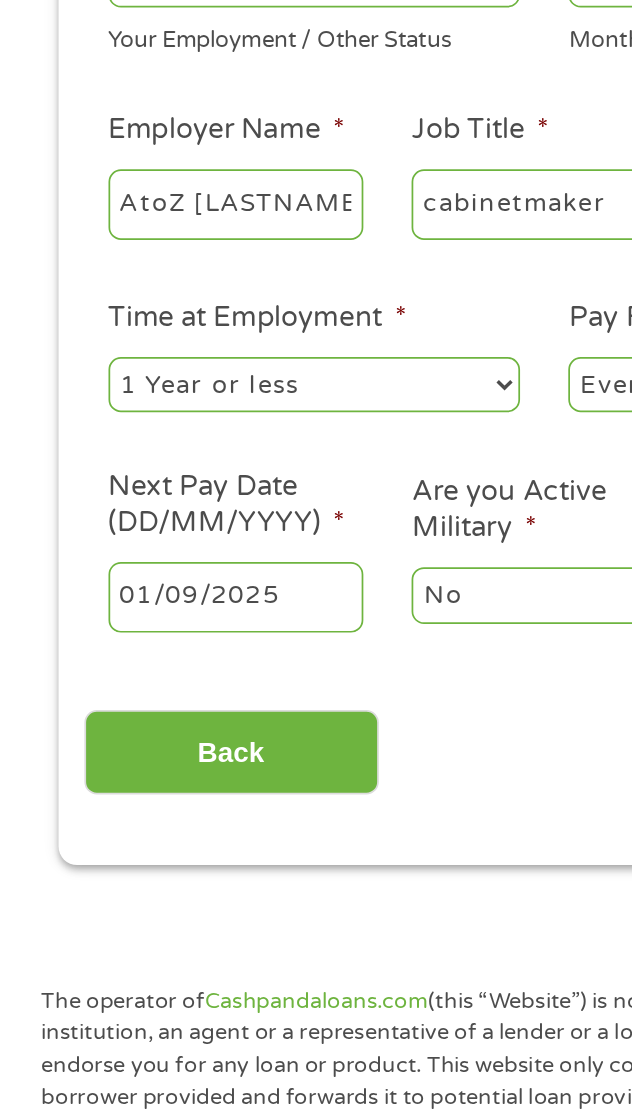 click on "Home Get Loan Offer How it works FAQs Blog Cash Loans Quick Loans Online Loans Payday Loans Cash Advances Préstamos Paycheck Loans Near Me Artificial Intelligence Loans Contact Us 1 Start 2 Your Home 3 About You 4 Employment 5 Banking 6
This field is hidden when viewing the form gclid EAIaIQobChMIos2u1Oz7jgMVoCvUAR0LAAdLEAAYAyAAEgK3EfD_BwE This field is hidden when viewing the form Referrer https://www.example.com/?medium=adwords&source=adwords&campaign=________&adgroup=_________&creative=_________&position=&keyword=instant%20cash%20loan%20today&utm_term=%7Bsearchterm%7D&matchtype=%7Bterm%7D&device=c&network=s&gad_source=5&gad_campaignid=________&gclid=EAIaIQobChMIos2u1Oz7jgMVoCvUAR0LAAdLEAAYAyAAEgK3EfD_BwE This field is hidden when viewing the form Source adwords This field is hidden when viewing the form Campaign ________ c" at bounding box center (316, 1466) 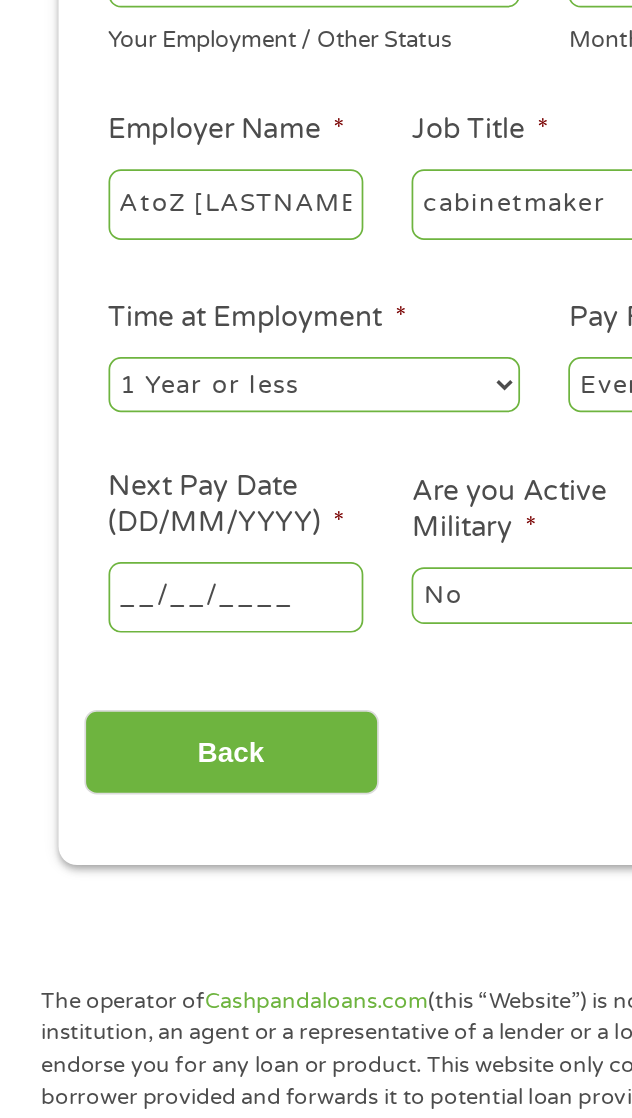 click on "Home Get Loan Offer How it works FAQs Blog Cash Loans Quick Loans Online Loans Payday Loans Cash Advances Préstamos Paycheck Loans Near Me Artificial Intelligence Loans Contact Us 1 Start 2 Your Home 3 About You 4 Employment 5 Banking 6
This field is hidden when viewing the form gclid EAIaIQobChMIos2u1Oz7jgMVoCvUAR0LAAdLEAAYAyAAEgK3EfD_BwE This field is hidden when viewing the form Referrer https://www.example.com/?medium=adwords&source=adwords&campaign=________&adgroup=_________&creative=_________&position=&keyword=instant%20cash%20loan%20today&utm_term=%7Bsearchterm%7D&matchtype=%7Bterm%7D&device=c&network=s&gad_source=5&gad_campaignid=________&gclid=EAIaIQobChMIos2u1Oz7jgMVoCvUAR0LAAdLEAAYAyAAEgK3EfD_BwE This field is hidden when viewing the form Source adwords This field is hidden when viewing the form Campaign ________ c" at bounding box center [316, 1466] 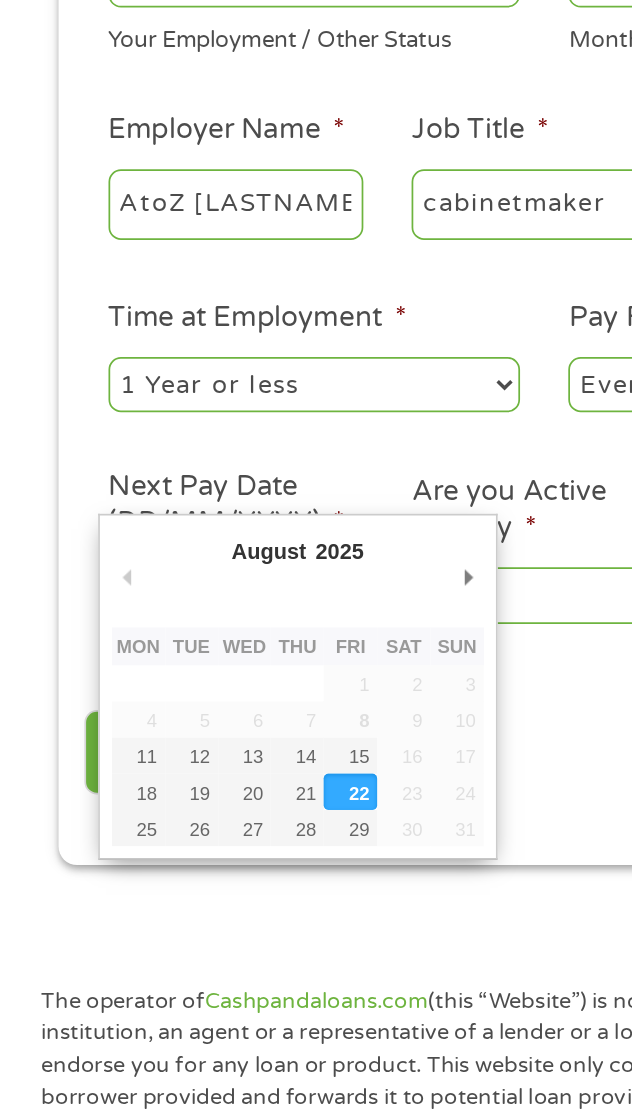 type on "15/08/2025" 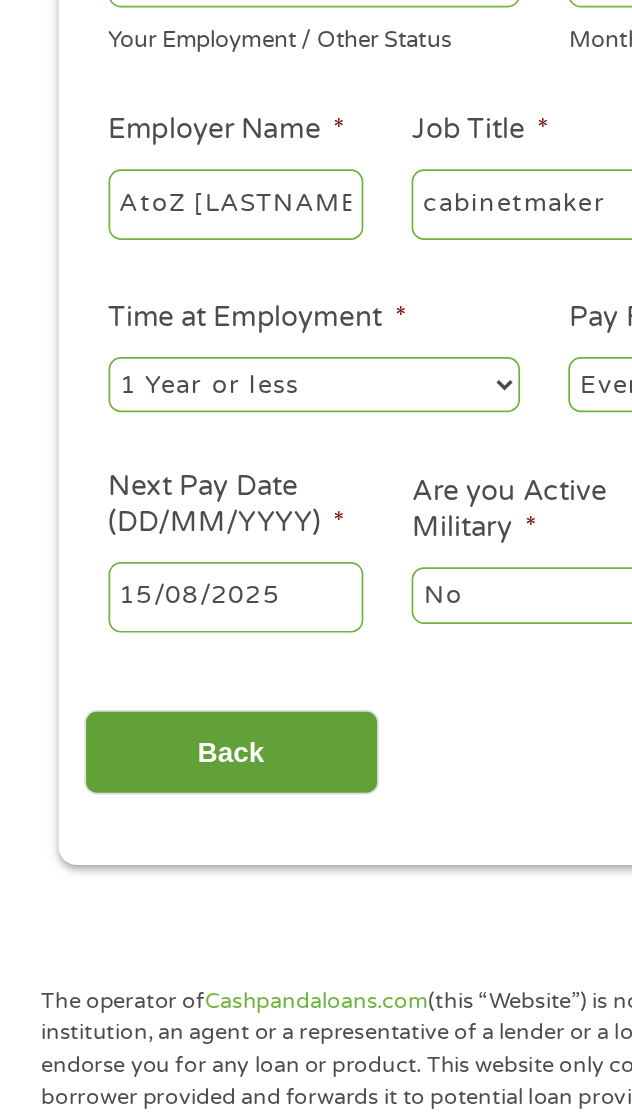 click on "Back" at bounding box center [134, 808] 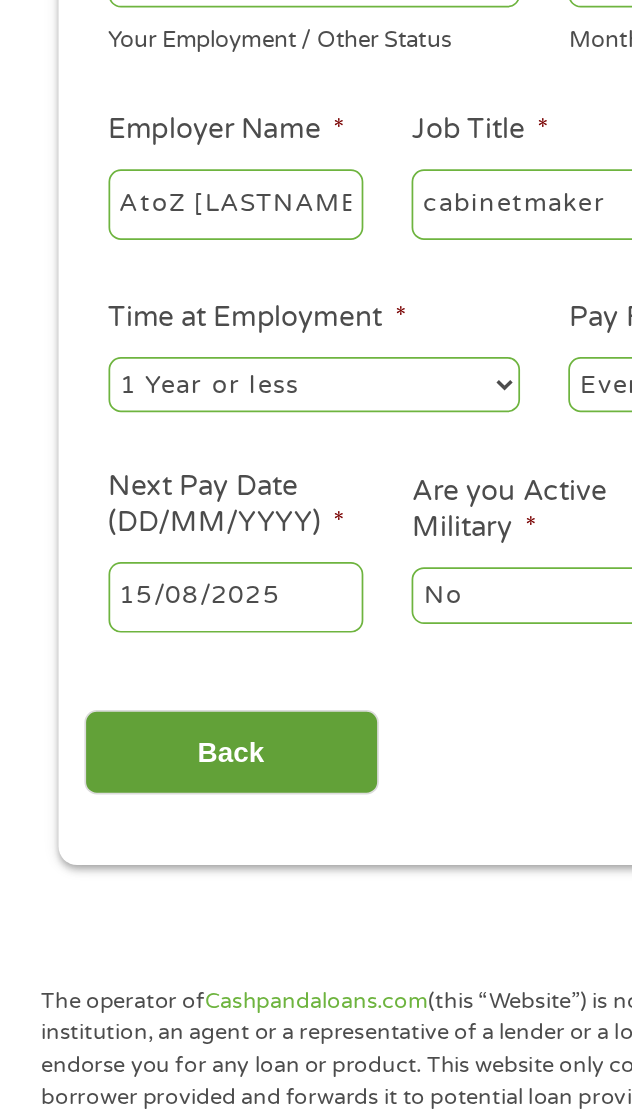 click on "Back" at bounding box center (134, 808) 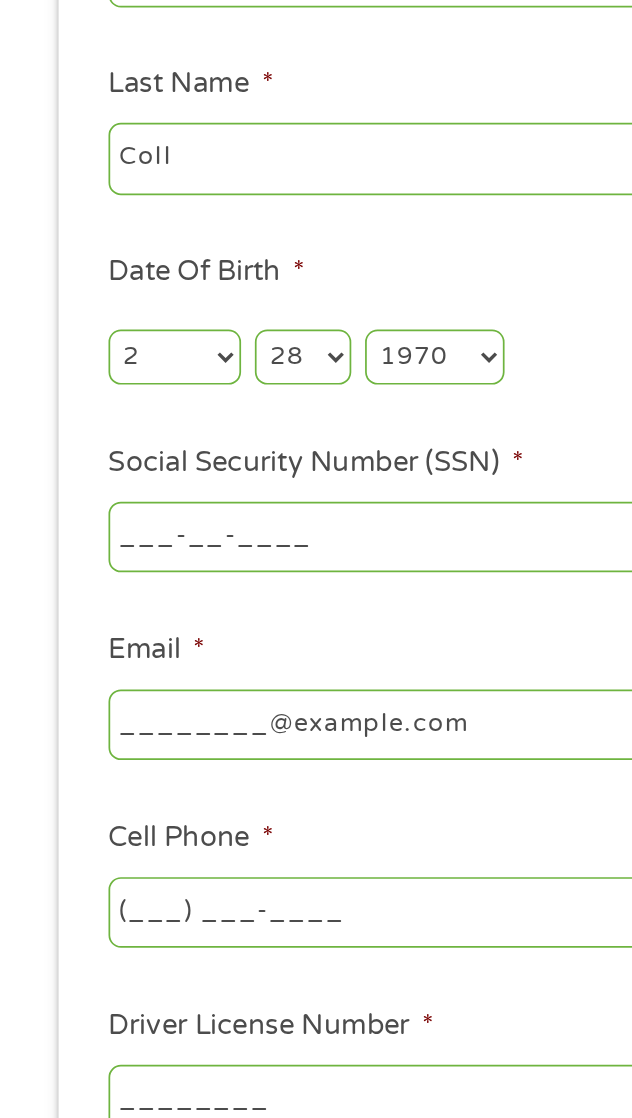 scroll, scrollTop: 0, scrollLeft: 0, axis: both 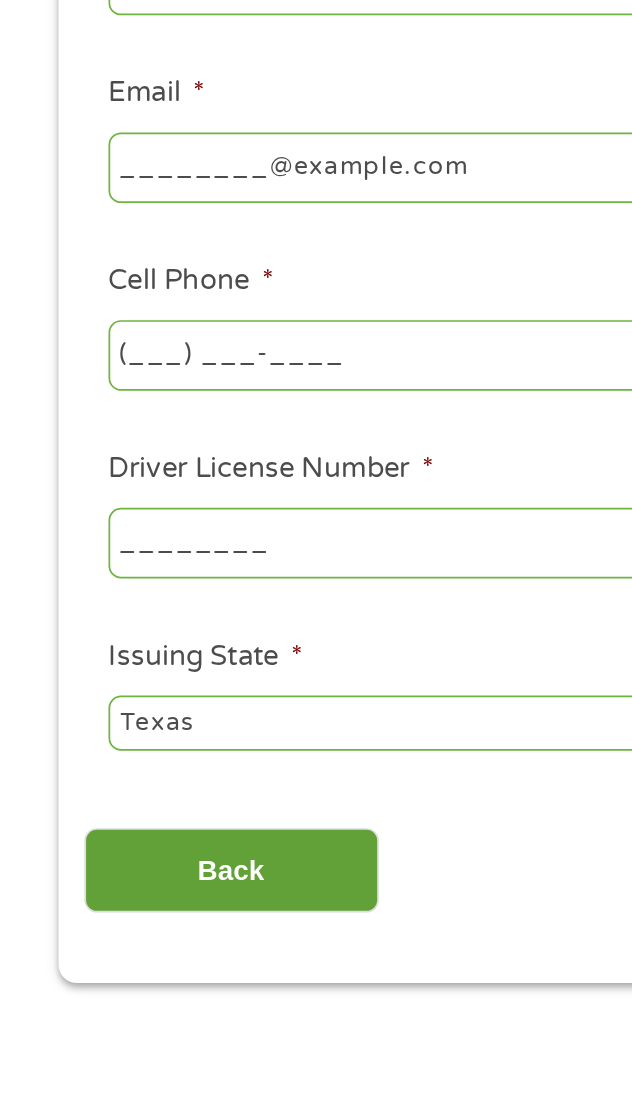 click on "Back" at bounding box center [134, 1021] 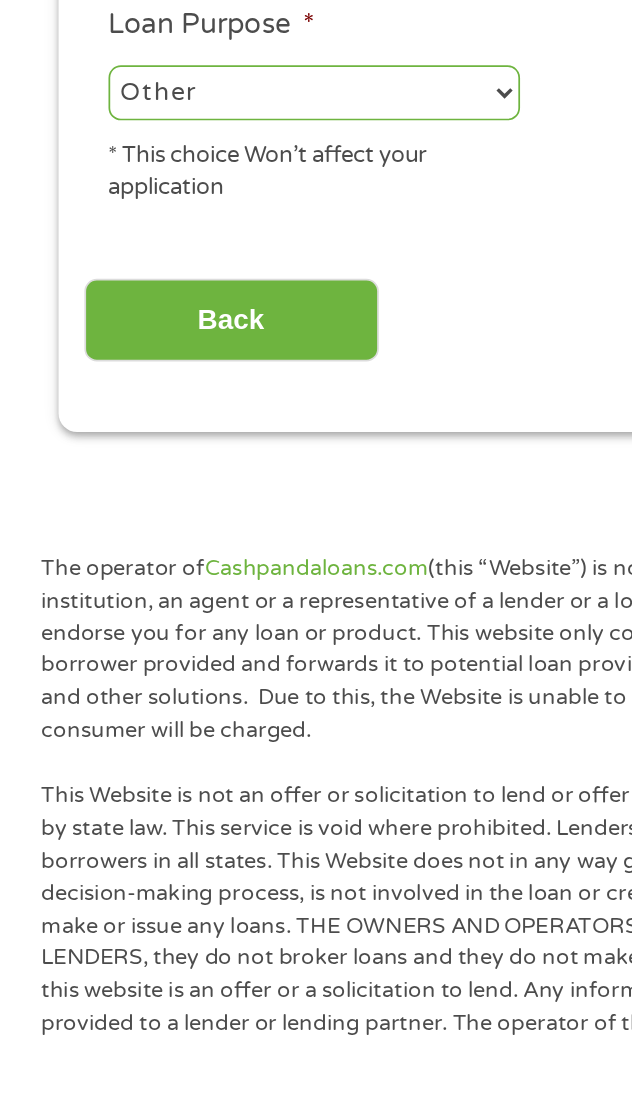 scroll, scrollTop: 8, scrollLeft: 8, axis: both 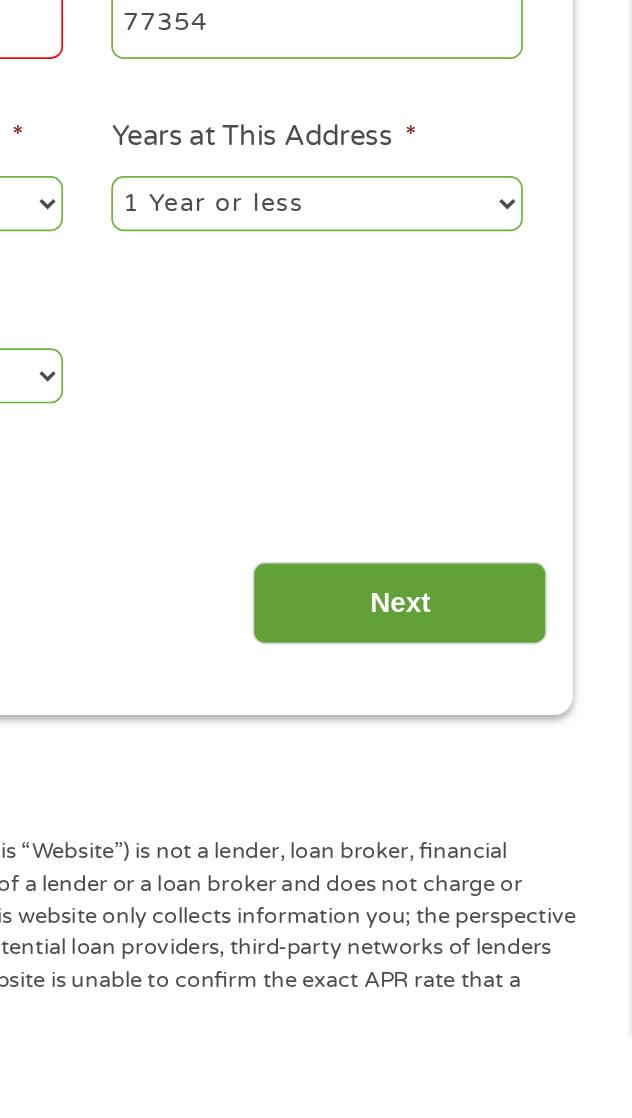 click on "Next" at bounding box center (497, 866) 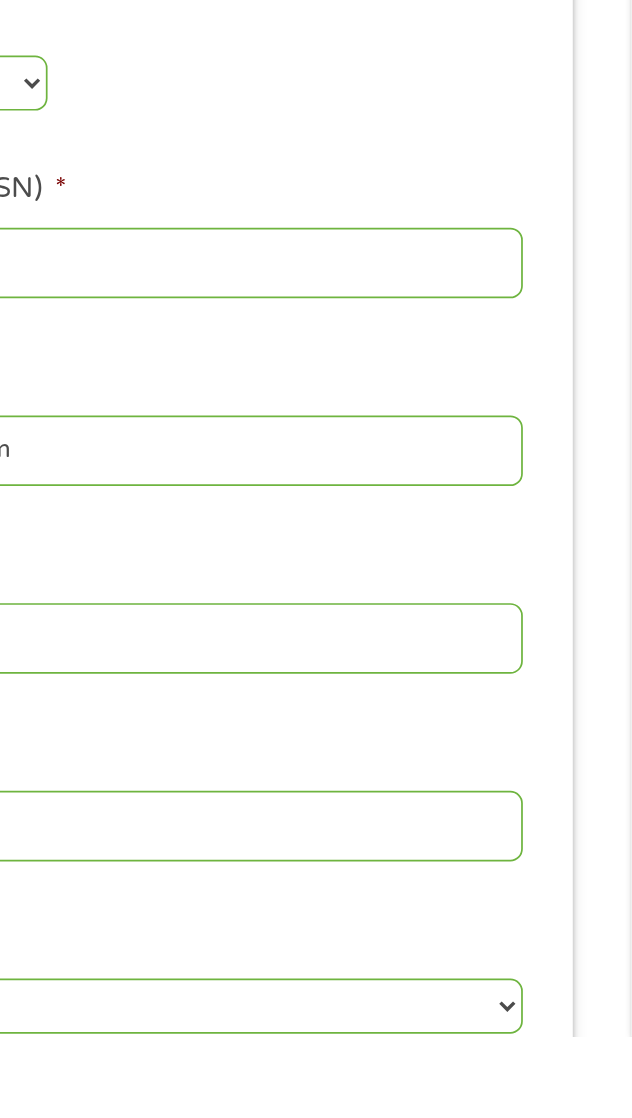 scroll, scrollTop: 8, scrollLeft: 8, axis: both 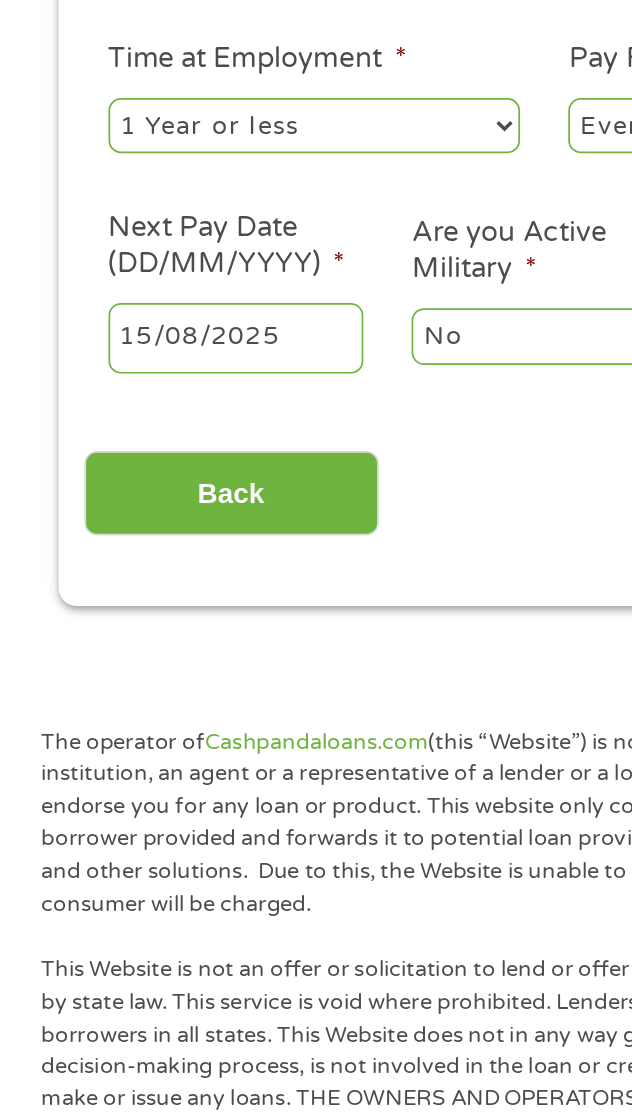 click on "Home Get Loan Offer How it works FAQs Blog Cash Loans Quick Loans Online Loans Payday Loans Cash Advances Préstamos Paycheck Loans Near Me Artificial Intelligence Loans Contact Us 1 Start 2 Your Home 3 About You 4 Employment 5 Banking 6
This field is hidden when viewing the form gclid EAIaIQobChMIos2u1Oz7jgMVoCvUAR0LAAdLEAAYAyAAEgK3EfD_BwE This field is hidden when viewing the form Referrer https://www.example.com/?medium=adwords&source=adwords&campaign=________&adgroup=_________&creative=_________&position=&keyword=instant%20cash%20loan%20today&utm_term=%7Bsearchterm%7D&matchtype=%7Bterm%7D&device=c&network=s&gad_source=5&gad_campaignid=________&gclid=EAIaIQobChMIos2u1Oz7jgMVoCvUAR0LAAdLEAAYAyAAEgK3EfD_BwE This field is hidden when viewing the form Source adwords This field is hidden when viewing the form Campaign ________ c" at bounding box center (316, 1410) 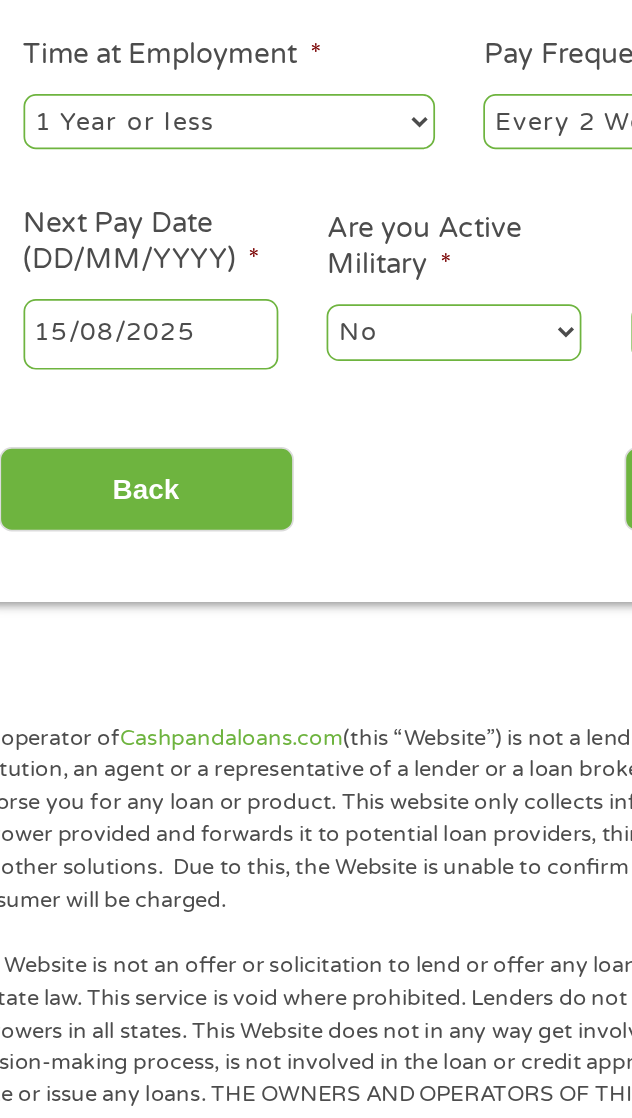 scroll, scrollTop: 66, scrollLeft: 0, axis: vertical 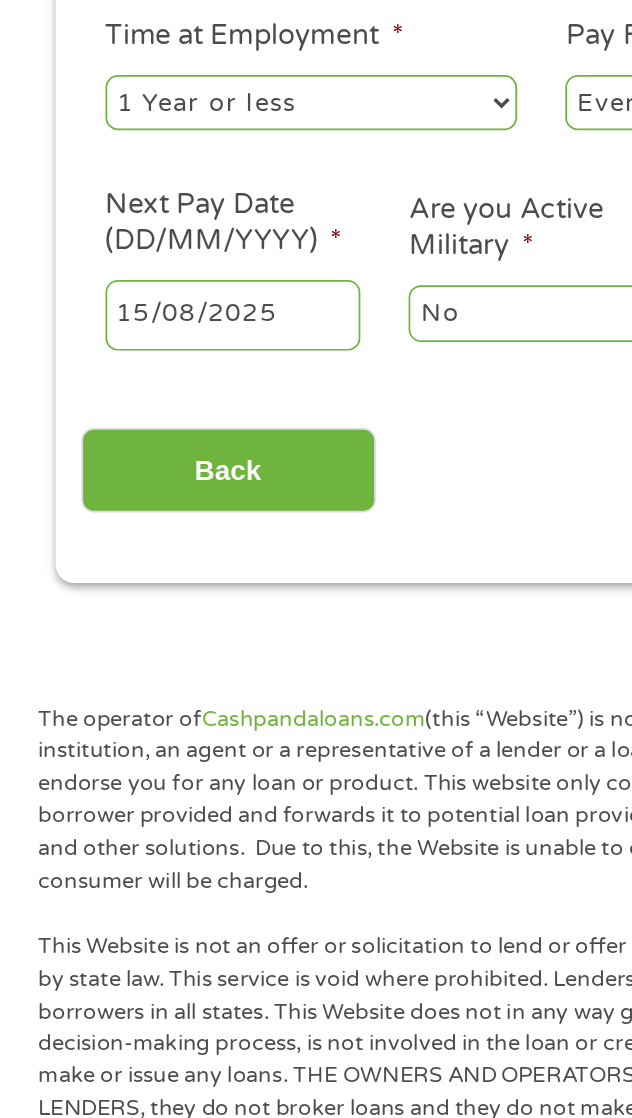 click on "15/08/2025" at bounding box center (137, 653) 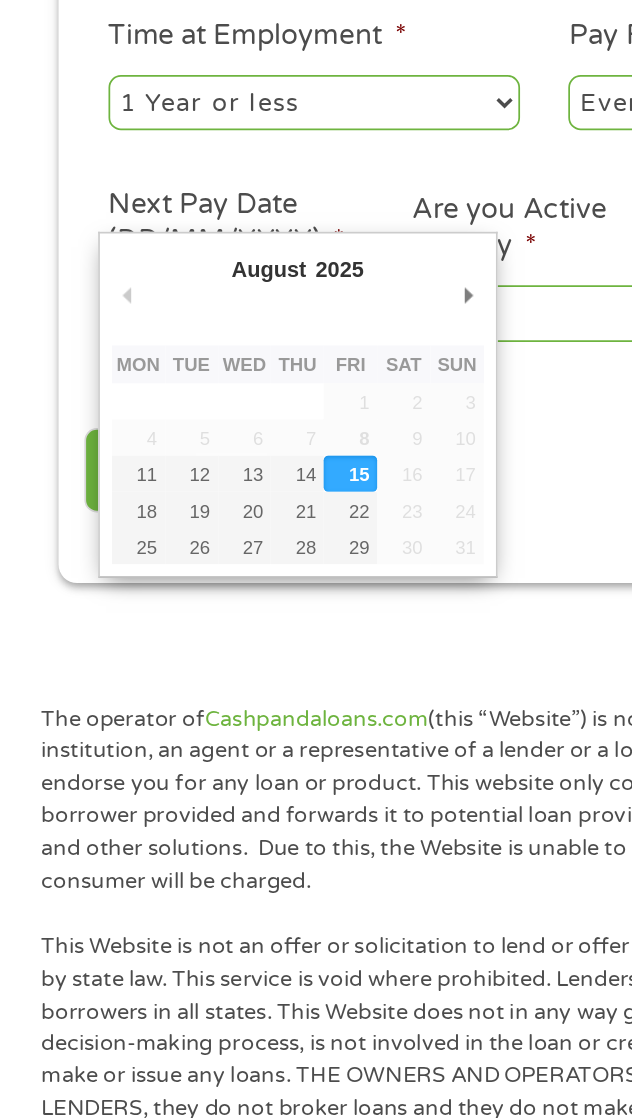 click on "January February March April May June July August September October November December" at bounding box center [197, 628] 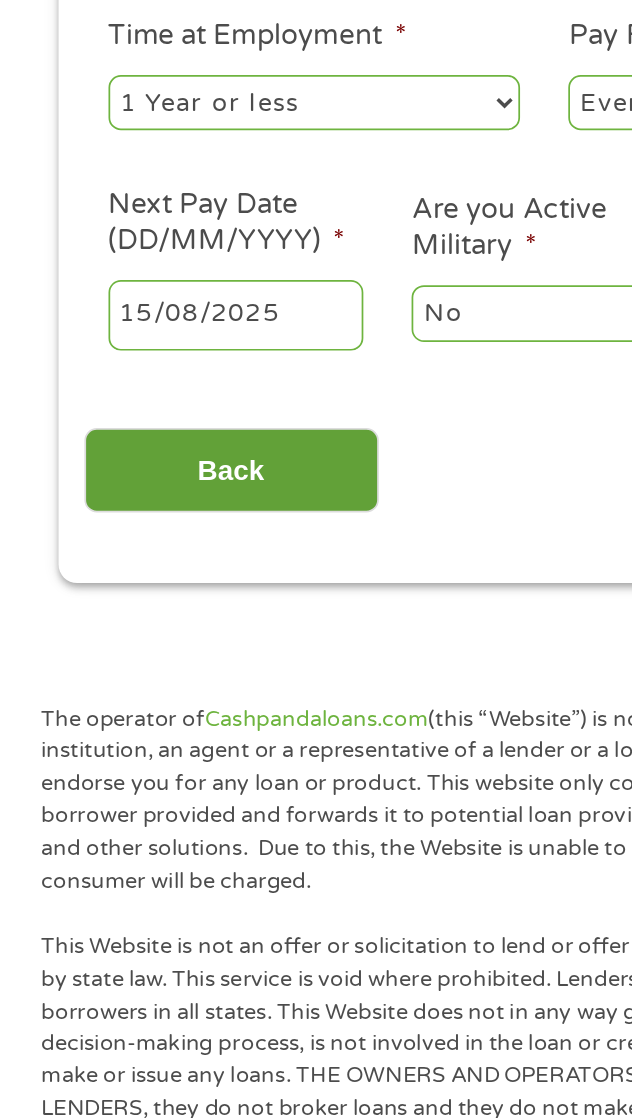 click on "Back" at bounding box center (134, 742) 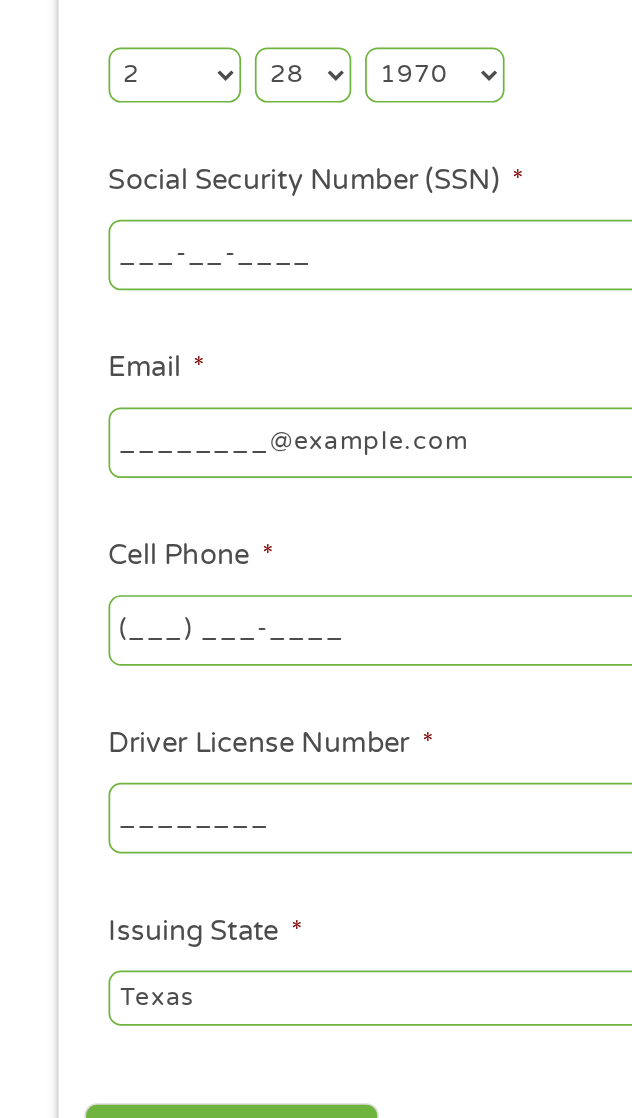 scroll, scrollTop: 8, scrollLeft: 8, axis: both 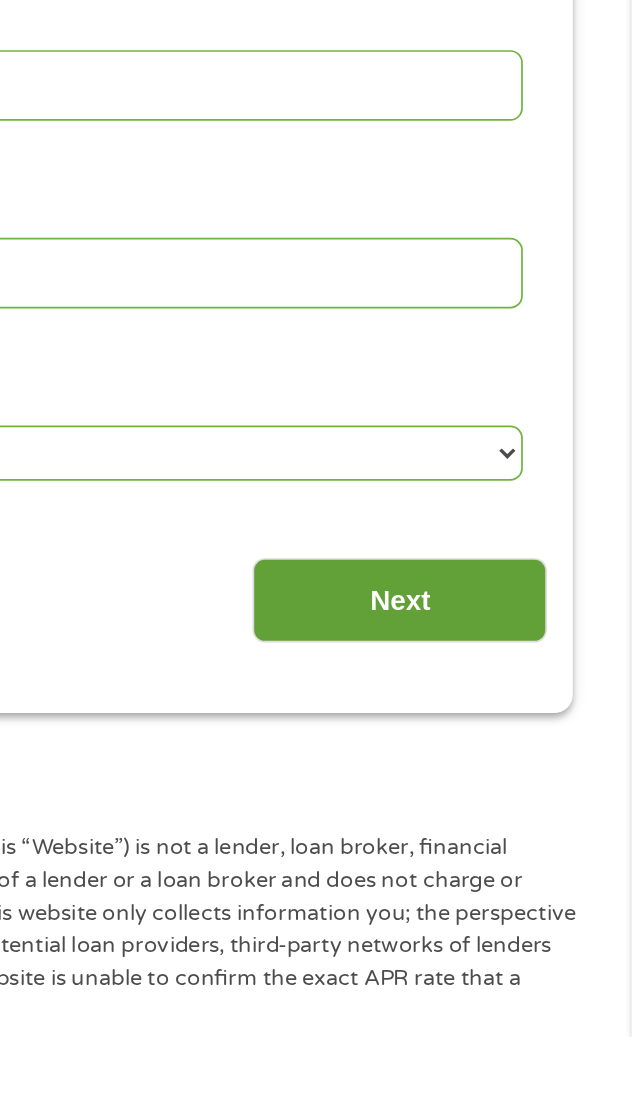 click on "Next" at bounding box center [497, 864] 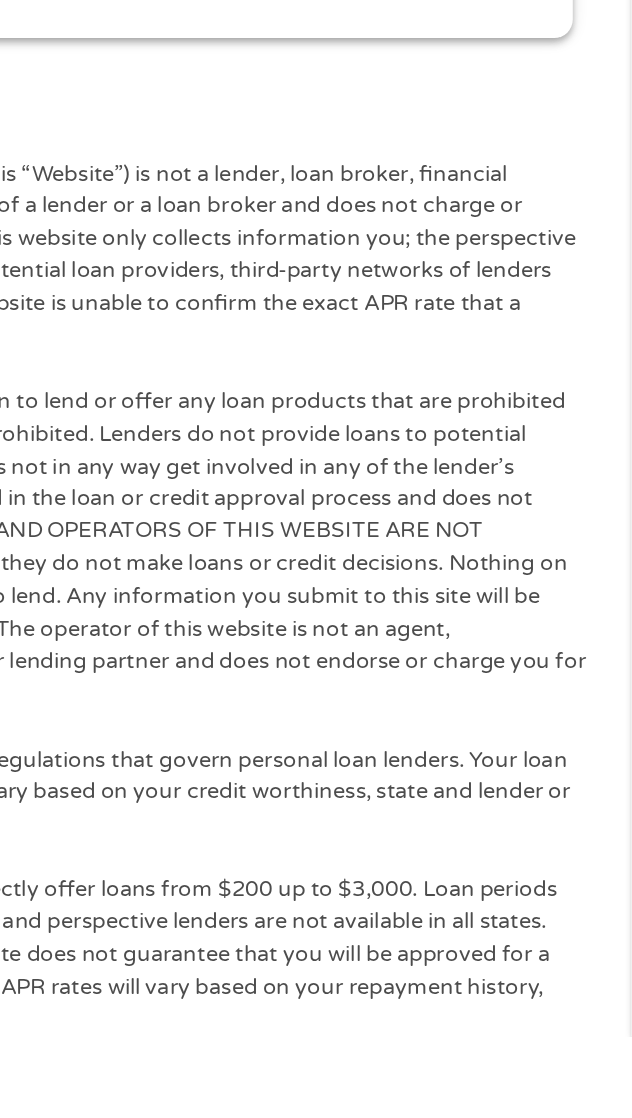 scroll, scrollTop: 8, scrollLeft: 8, axis: both 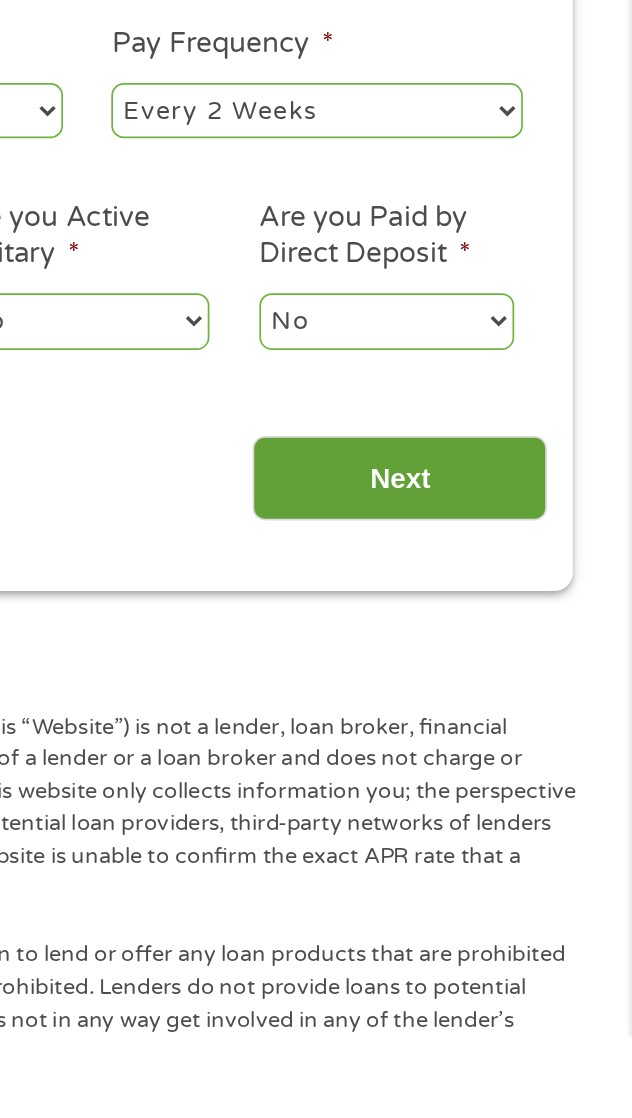 click on "Next" at bounding box center (497, 793) 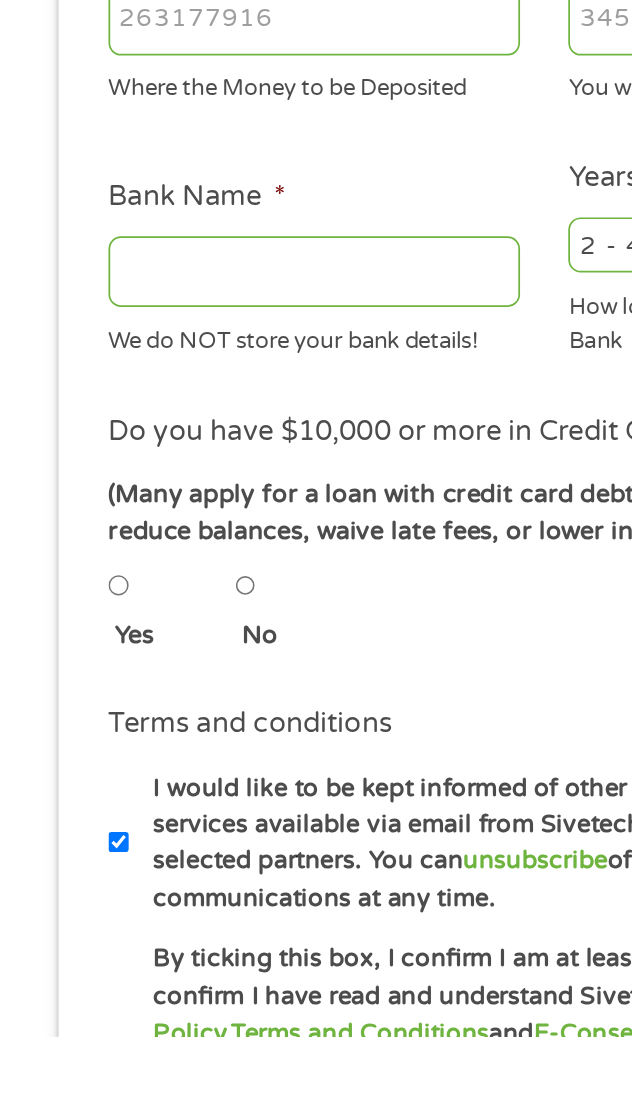 click on "Bank Name *" at bounding box center [182, 674] 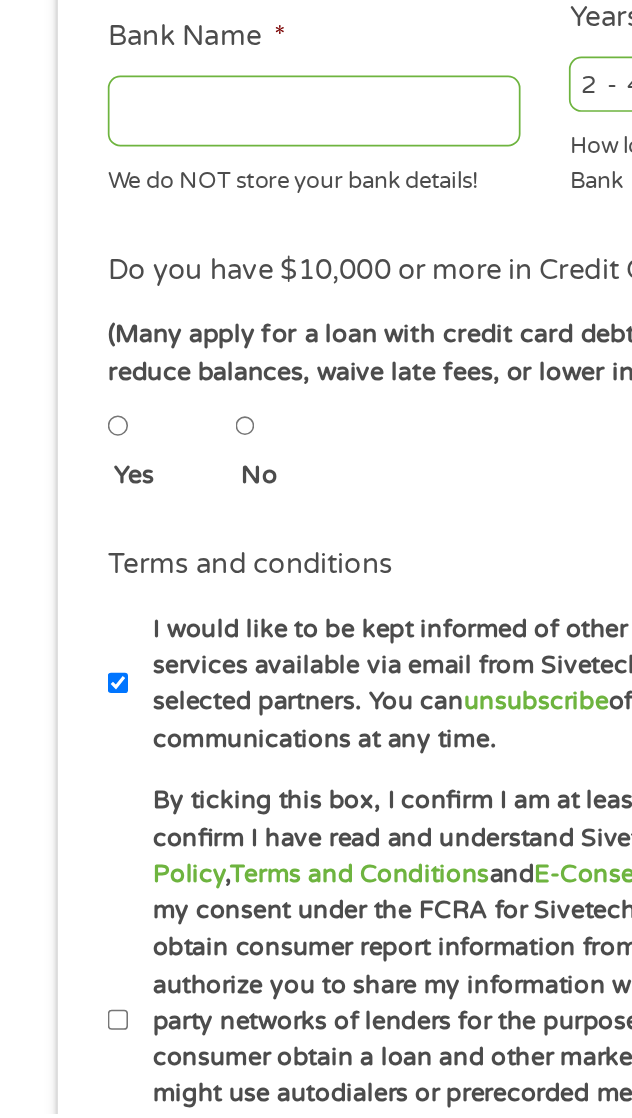scroll, scrollTop: 151, scrollLeft: 0, axis: vertical 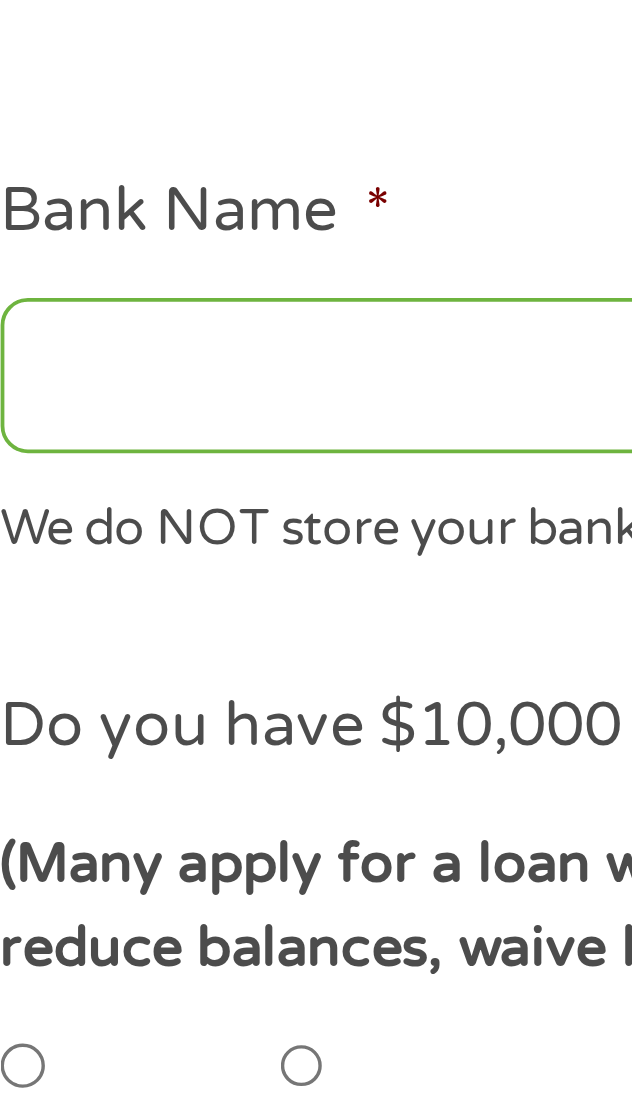 click on "Bank Name *" at bounding box center (182, 538) 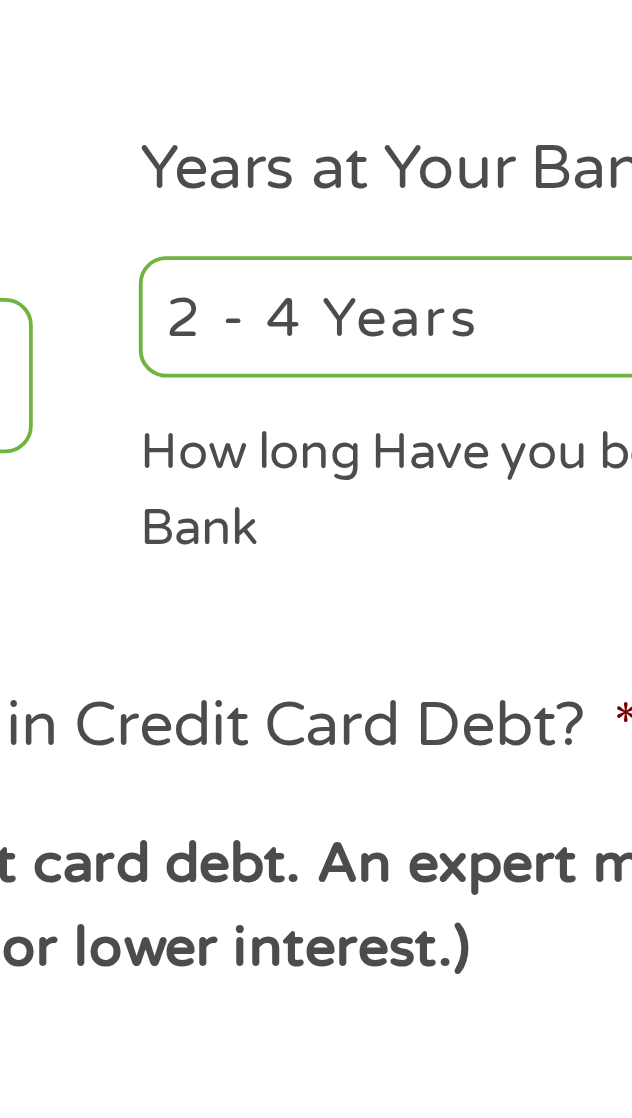 type on "woodforest" 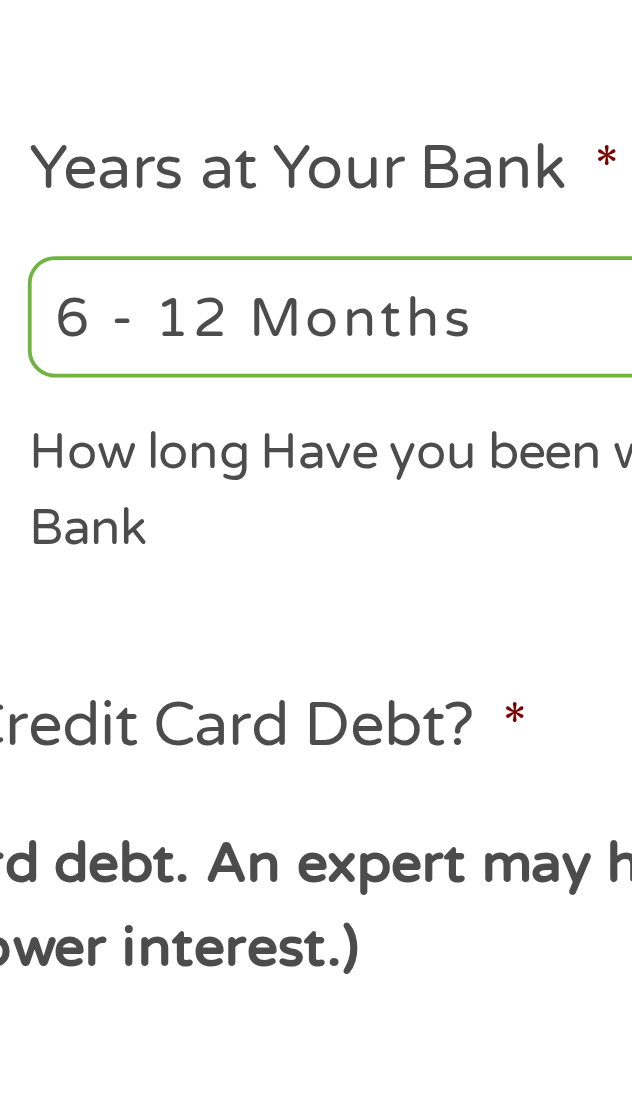 click on "2 - 4 Years 6 - 12 Months 1 - 2 Years Over 4 Years" at bounding box center [449, 522] 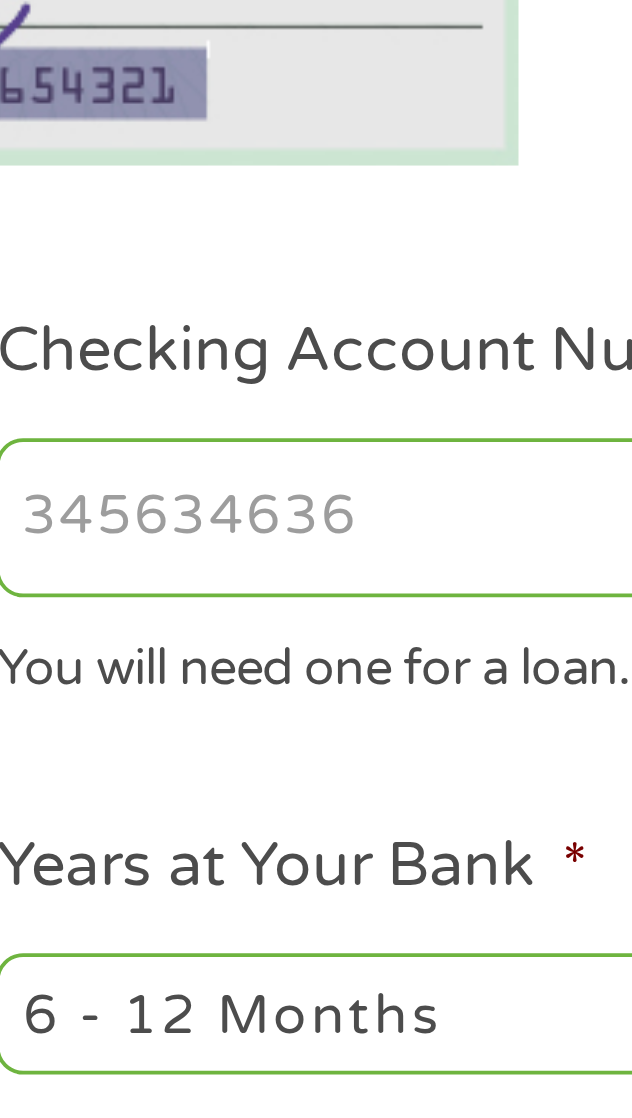 scroll, scrollTop: 144, scrollLeft: 0, axis: vertical 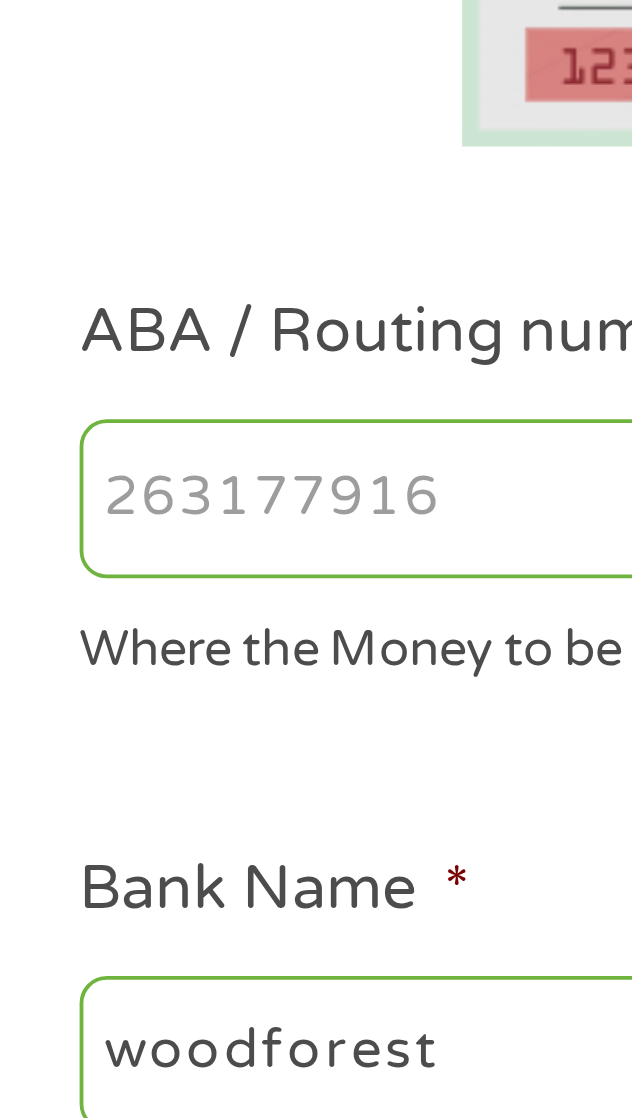 click on "ABA / Routing number *" at bounding box center [182, 398] 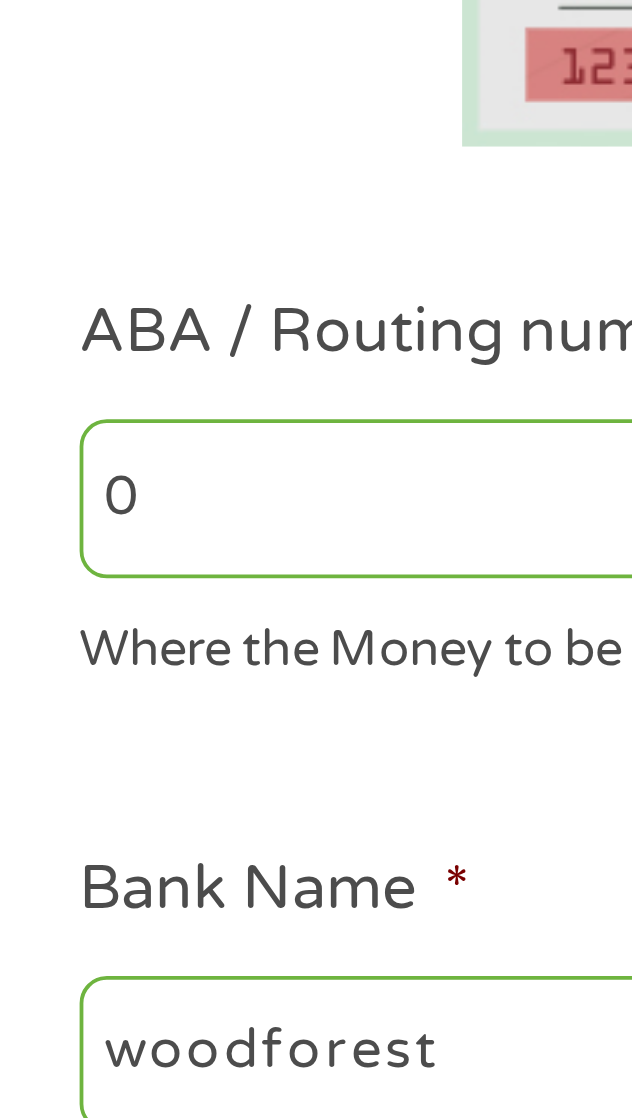 click on "0" at bounding box center (182, 398) 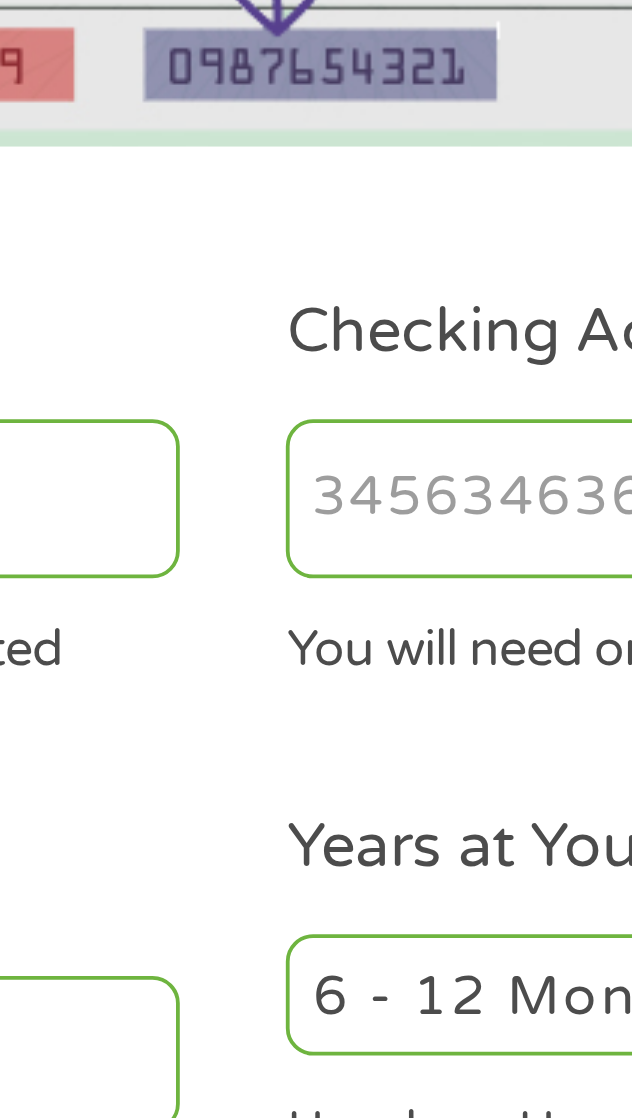 click on "0" at bounding box center (182, 398) 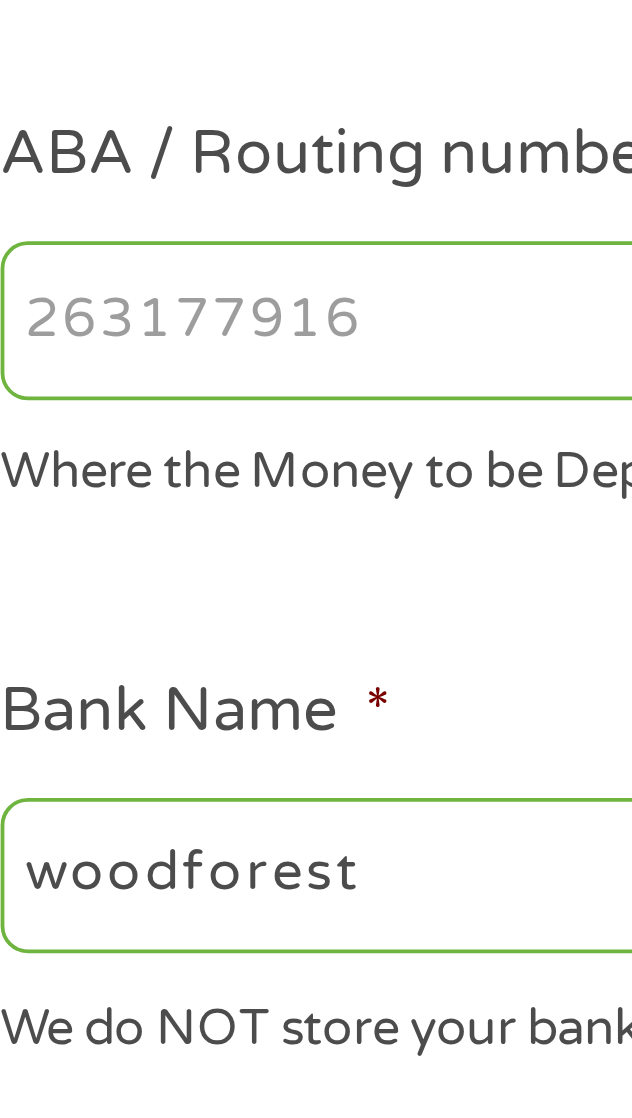 type 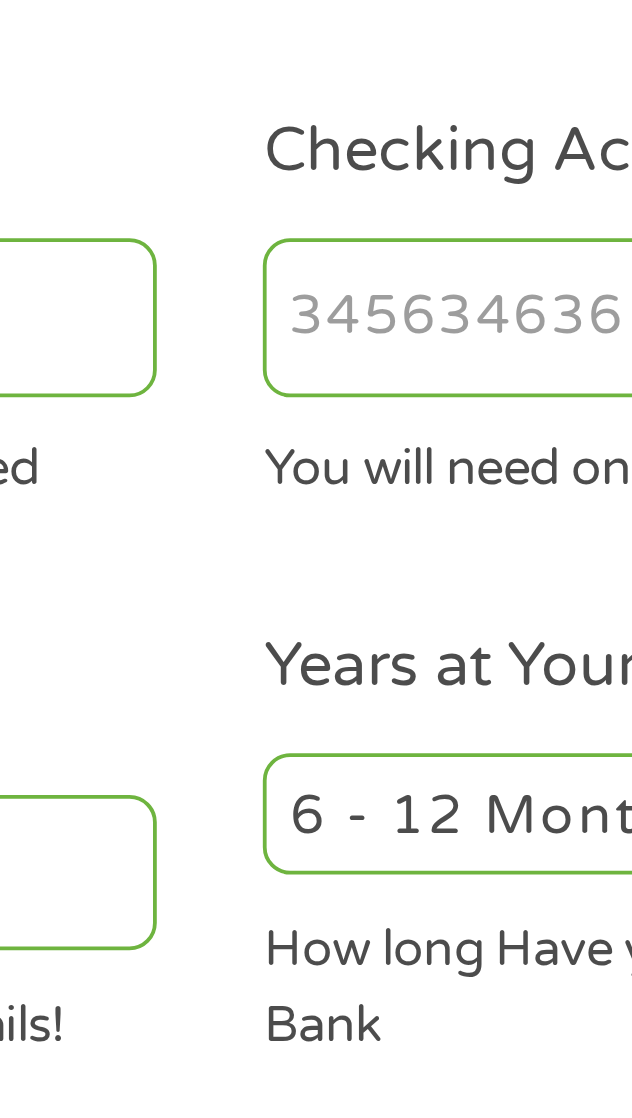 click on "_________" at bounding box center (449, 398) 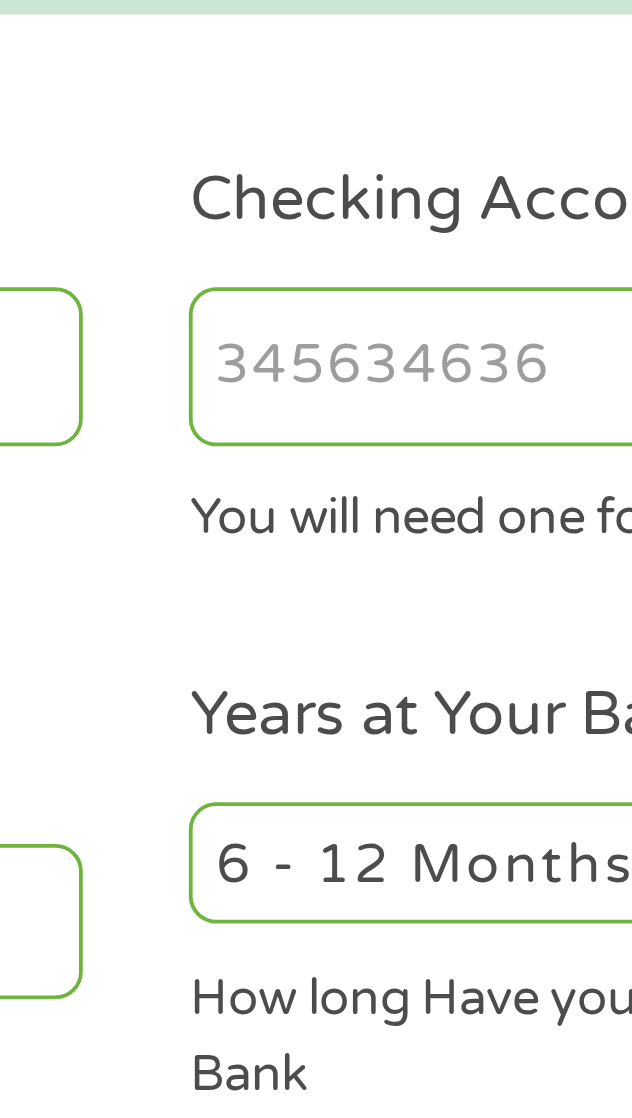 scroll, scrollTop: 144, scrollLeft: 0, axis: vertical 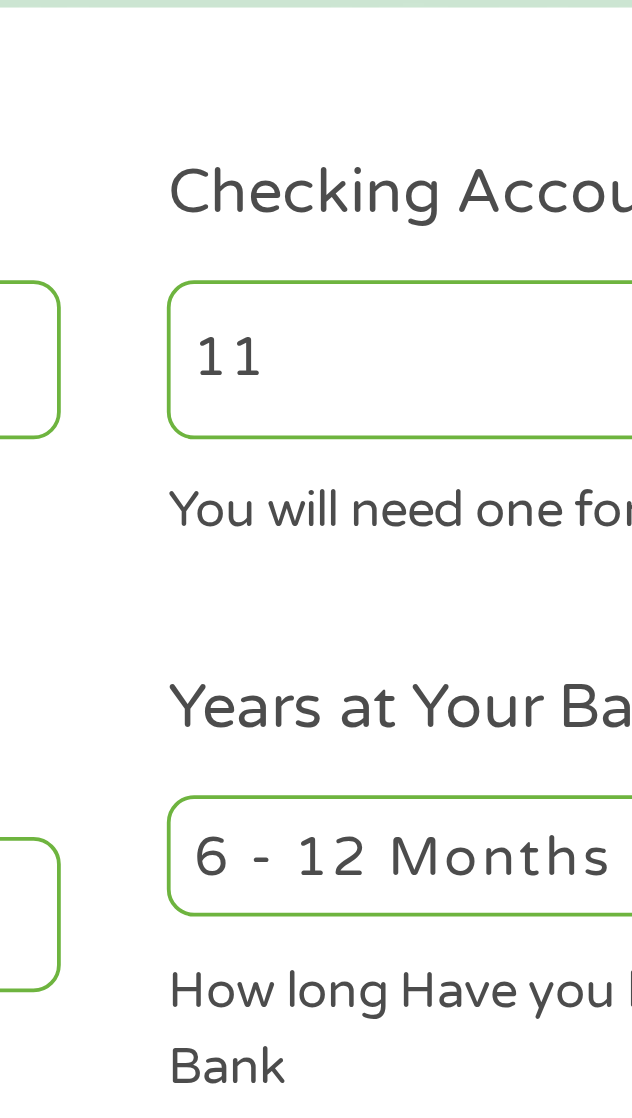 type on "1" 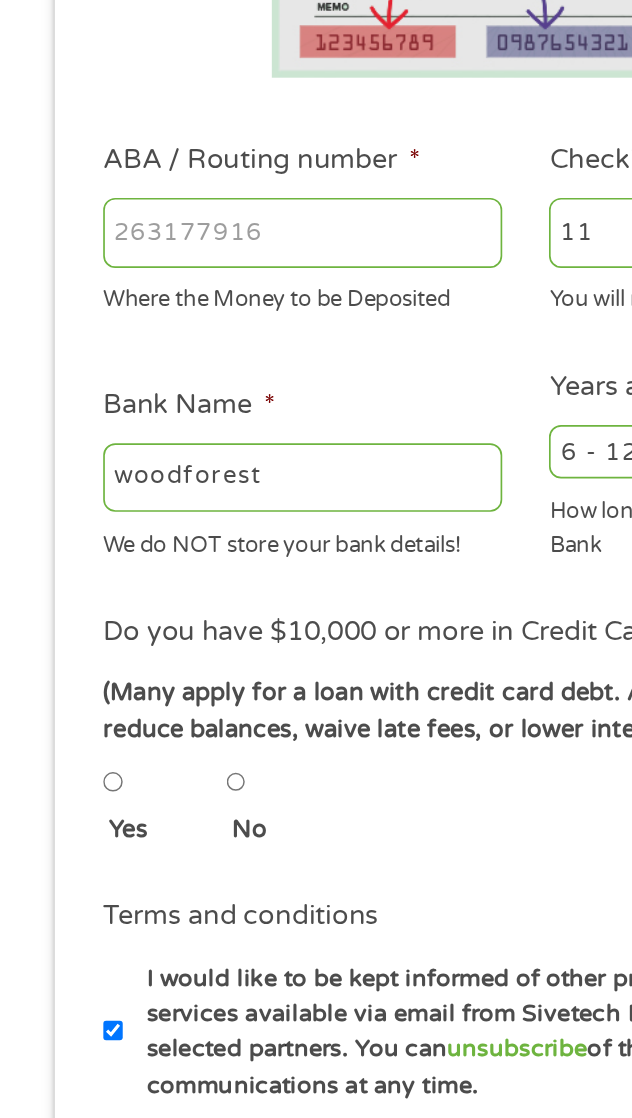 scroll, scrollTop: 149, scrollLeft: 0, axis: vertical 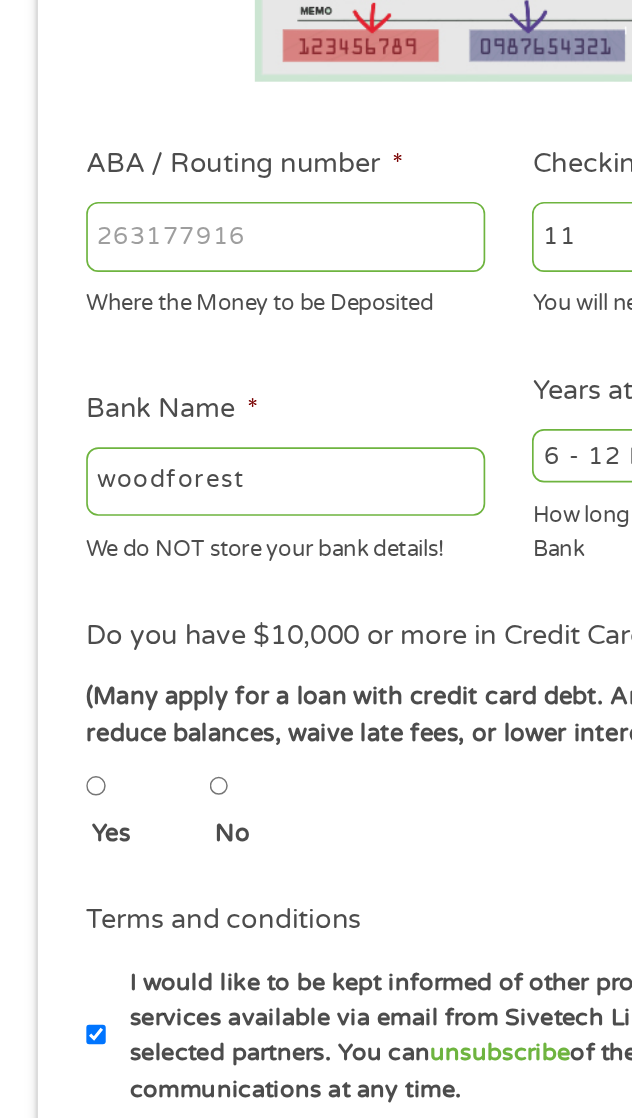 type on "___________" 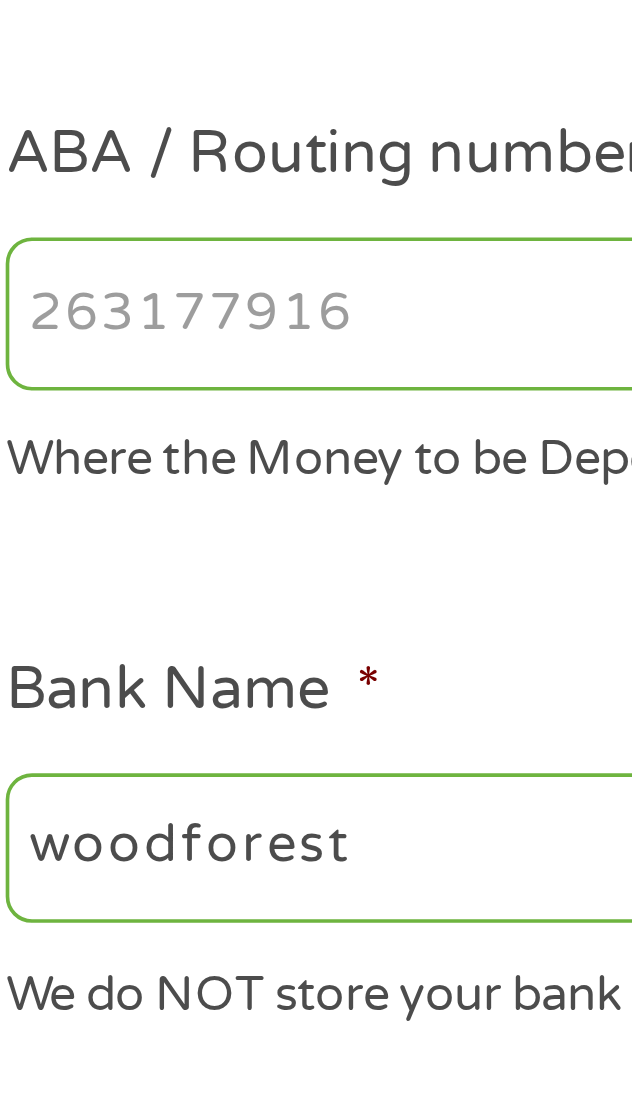 scroll, scrollTop: 149, scrollLeft: 0, axis: vertical 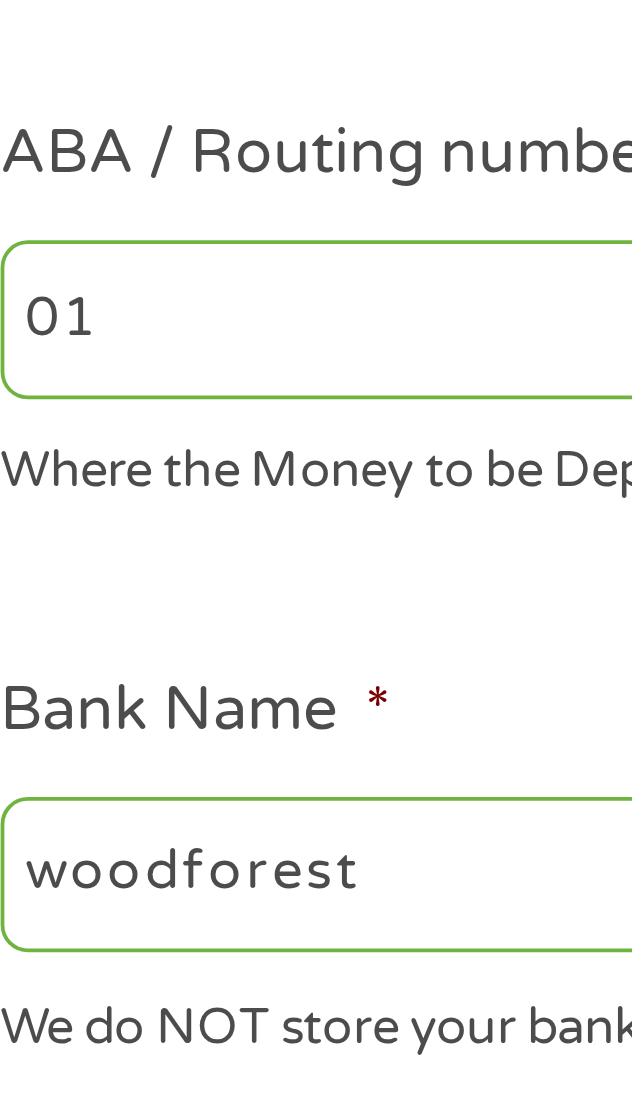 type on "0" 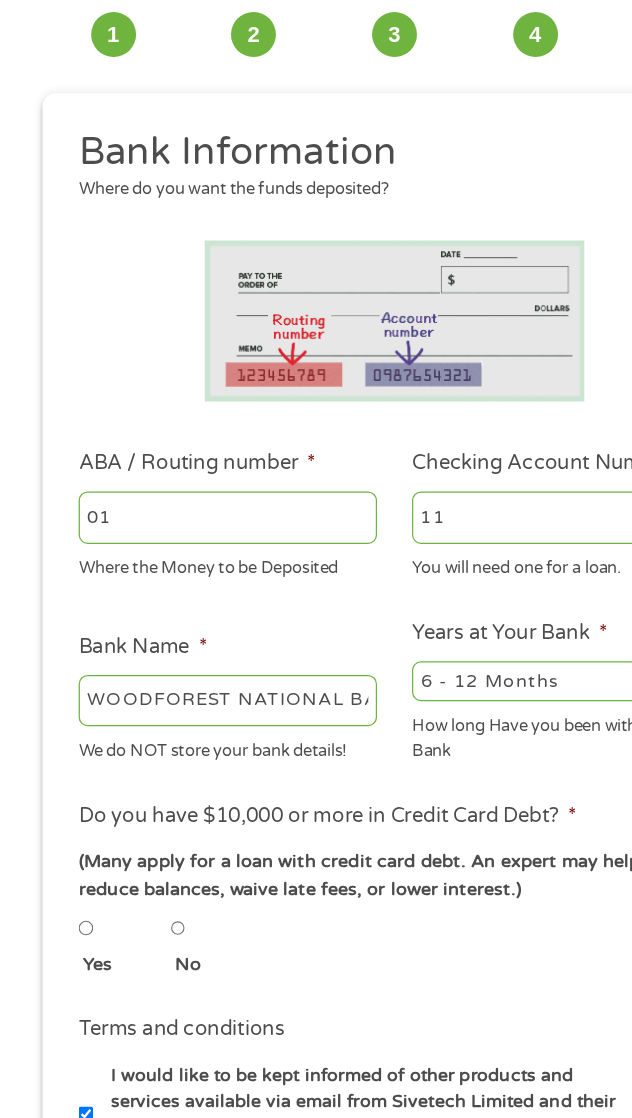 scroll, scrollTop: 127, scrollLeft: 0, axis: vertical 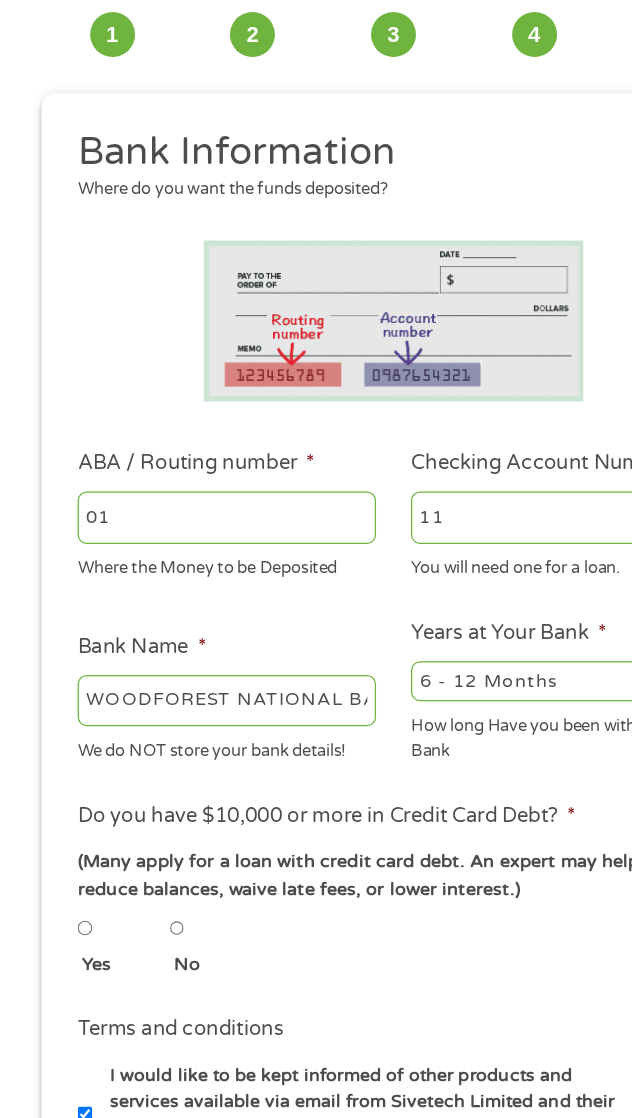 type on "_________" 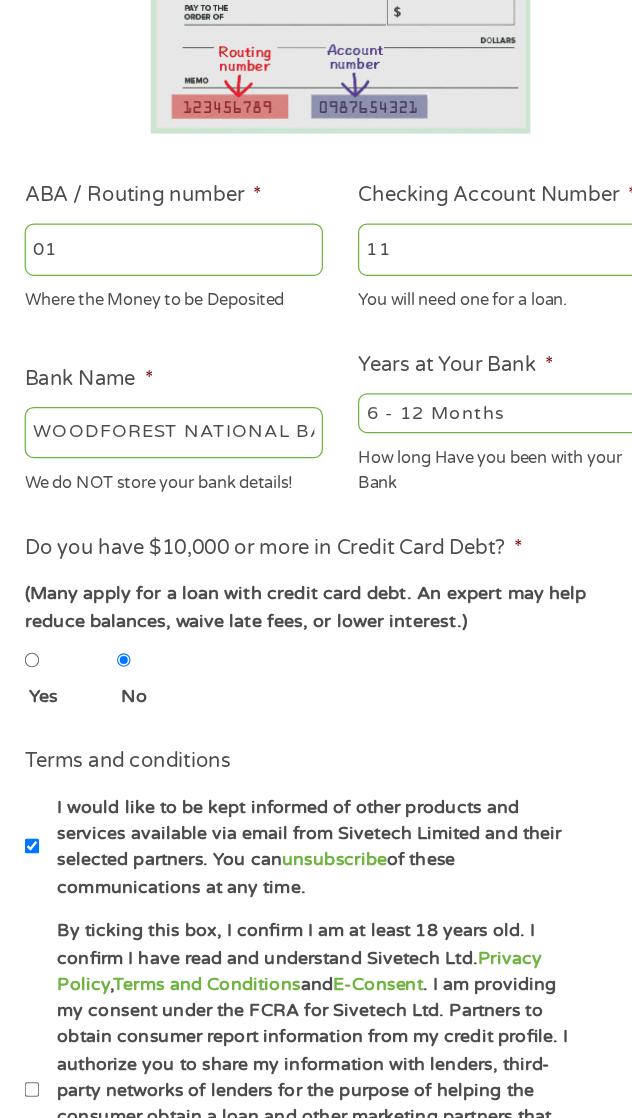 scroll, scrollTop: 127, scrollLeft: 0, axis: vertical 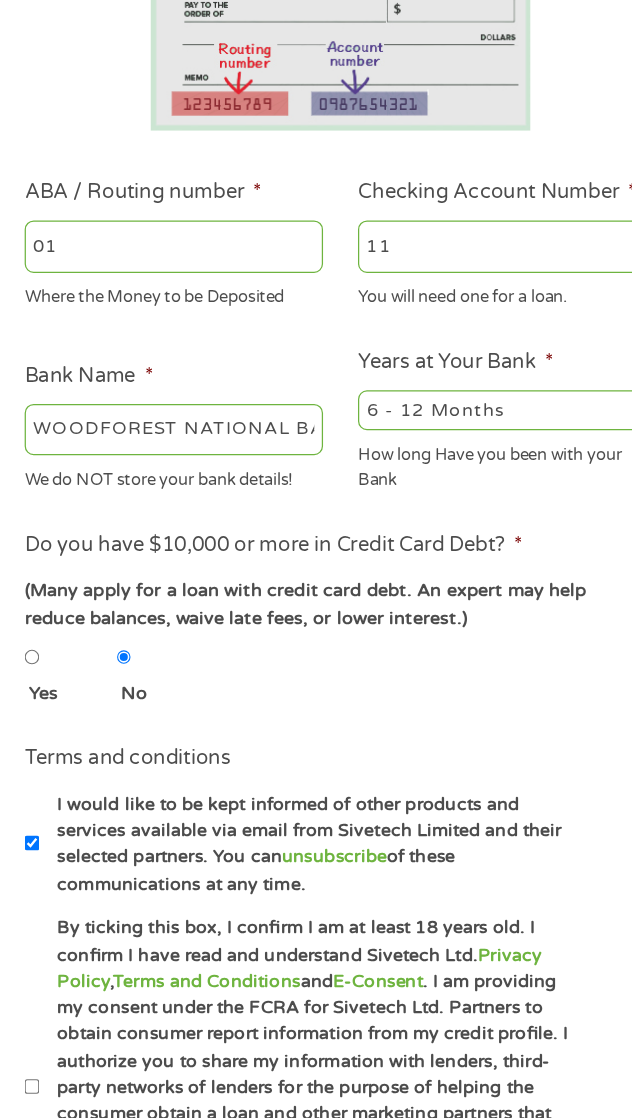 click on "By ticking this box, I confirm I am at least 18 years old. I confirm I have read and understand Sivetech Ltd.  Privacy Policy ,  Terms and Conditions  and  E-Consent . I am providing my consent under the FCRA for Sivetech Ltd. Partners to obtain consumer report information from my credit profile. I authorize you to share my information with lenders, third-party networks of lenders for the purpose of helping the consumer obtain a loan and other marketing partners that might use autodialers or prerecorded messages to call or text me on my mobile phone or landline. I understand consent is not required to obtain a loan. I further understand that I have no obligation to accept a loan once I am connected with an available lender." at bounding box center (69, 1088) 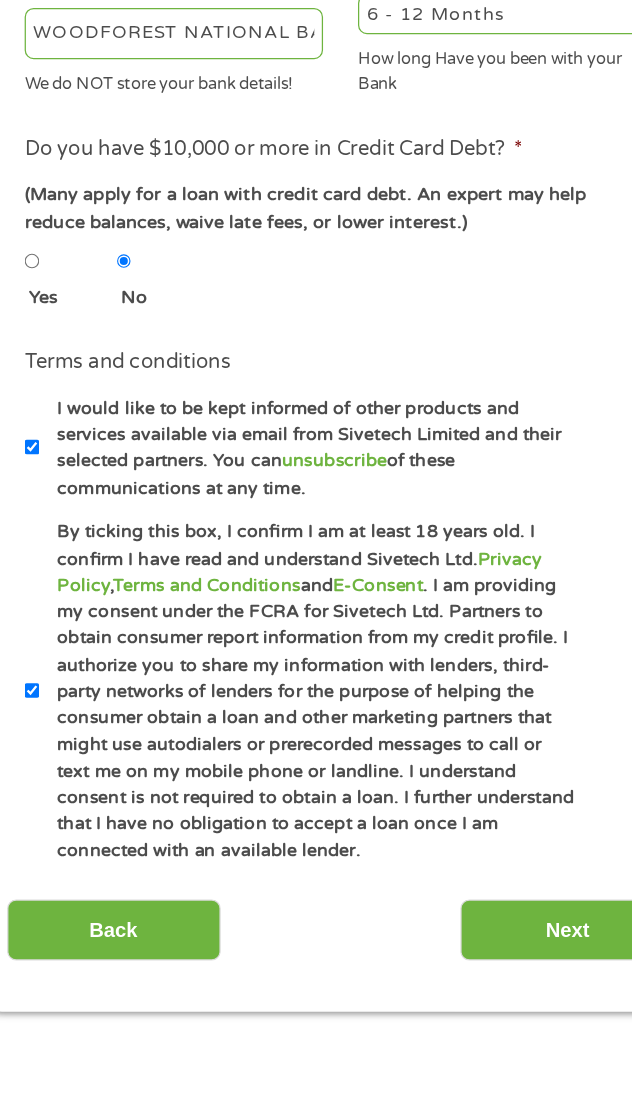 scroll, scrollTop: 416, scrollLeft: 0, axis: vertical 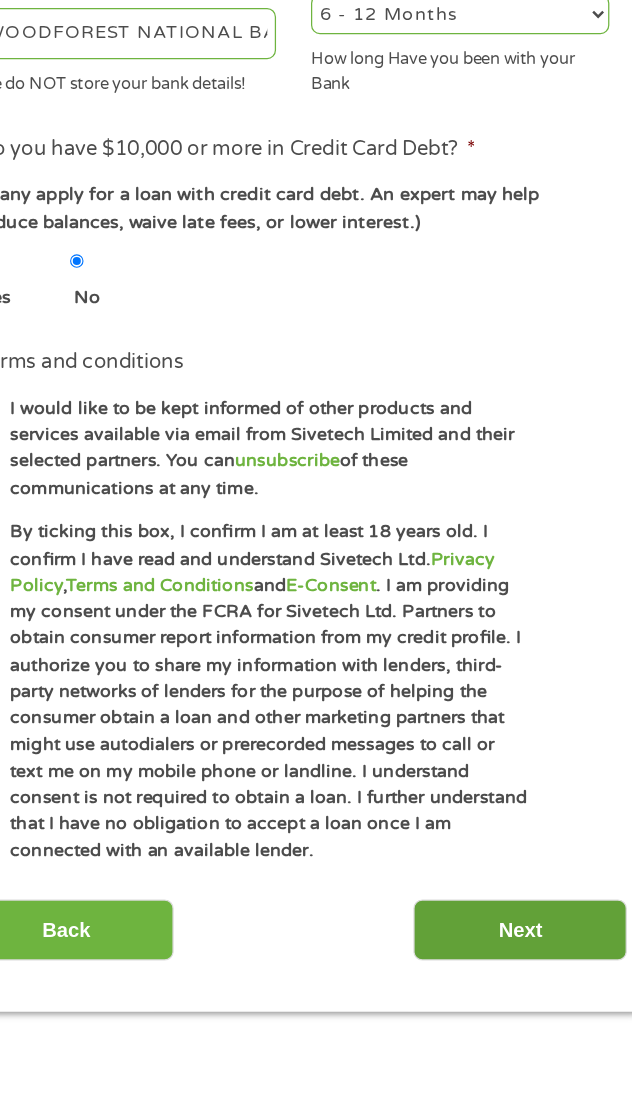 click on "Next" at bounding box center (497, 990) 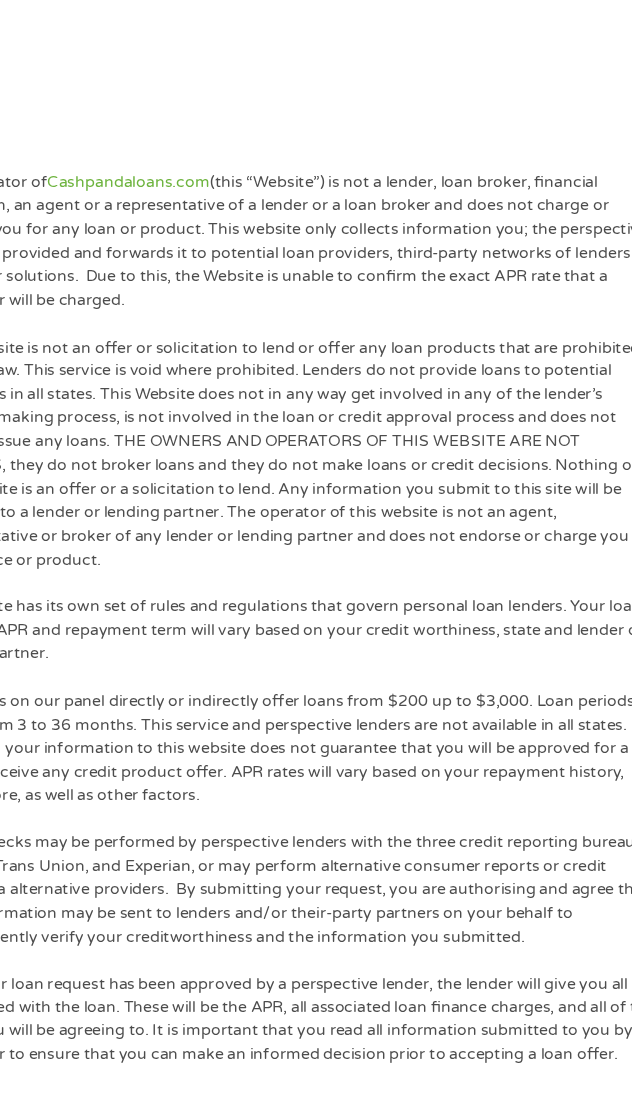 scroll, scrollTop: 8, scrollLeft: 8, axis: both 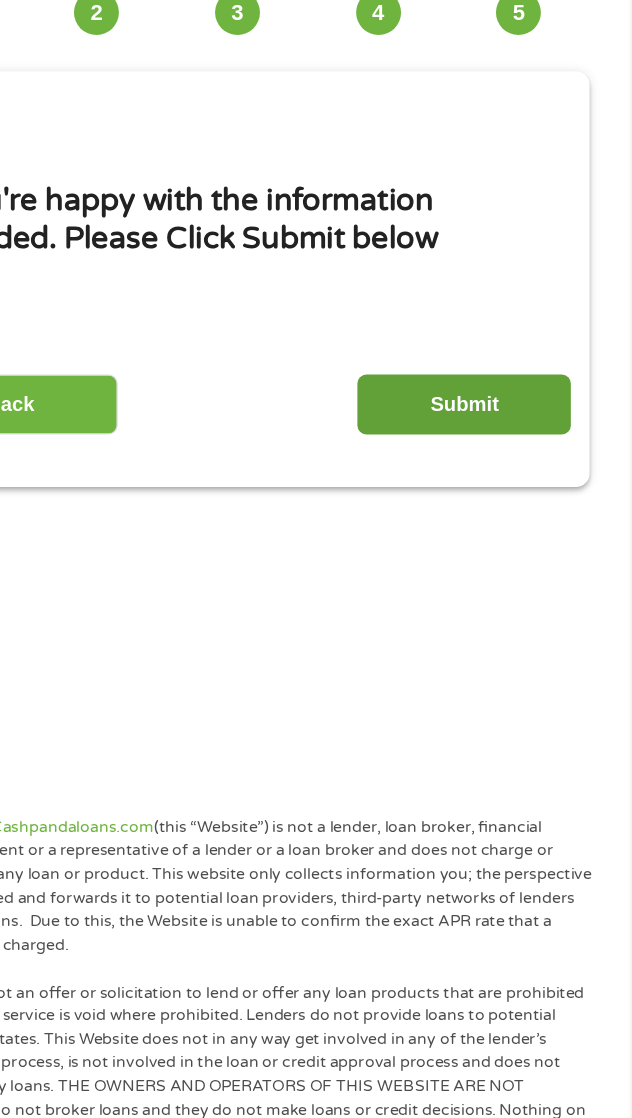 click on "Submit" at bounding box center (497, 412) 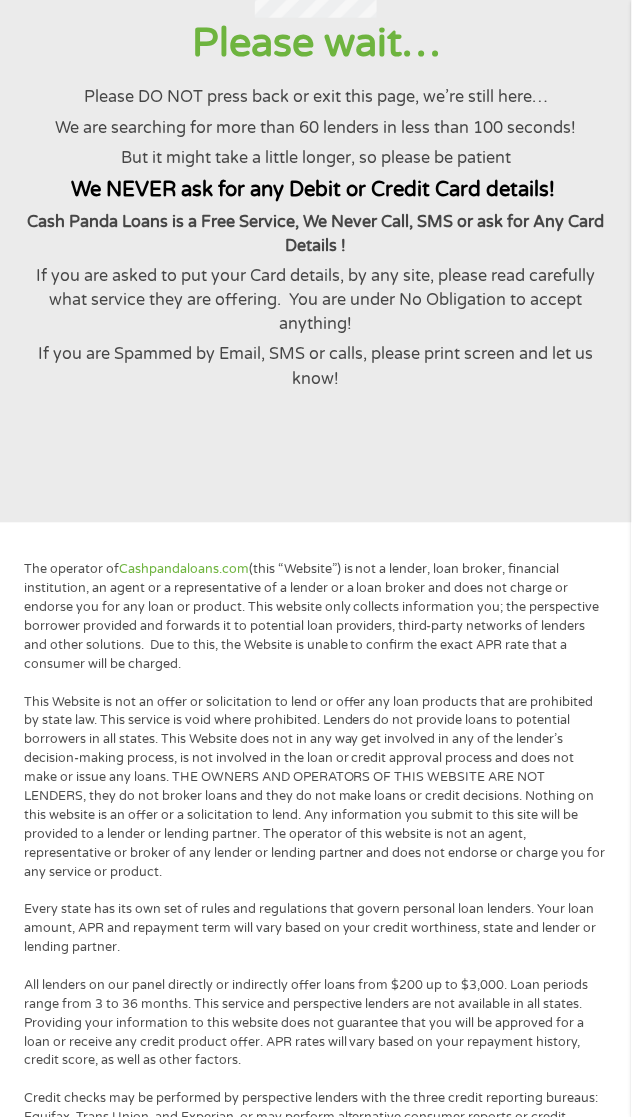 scroll, scrollTop: 0, scrollLeft: 0, axis: both 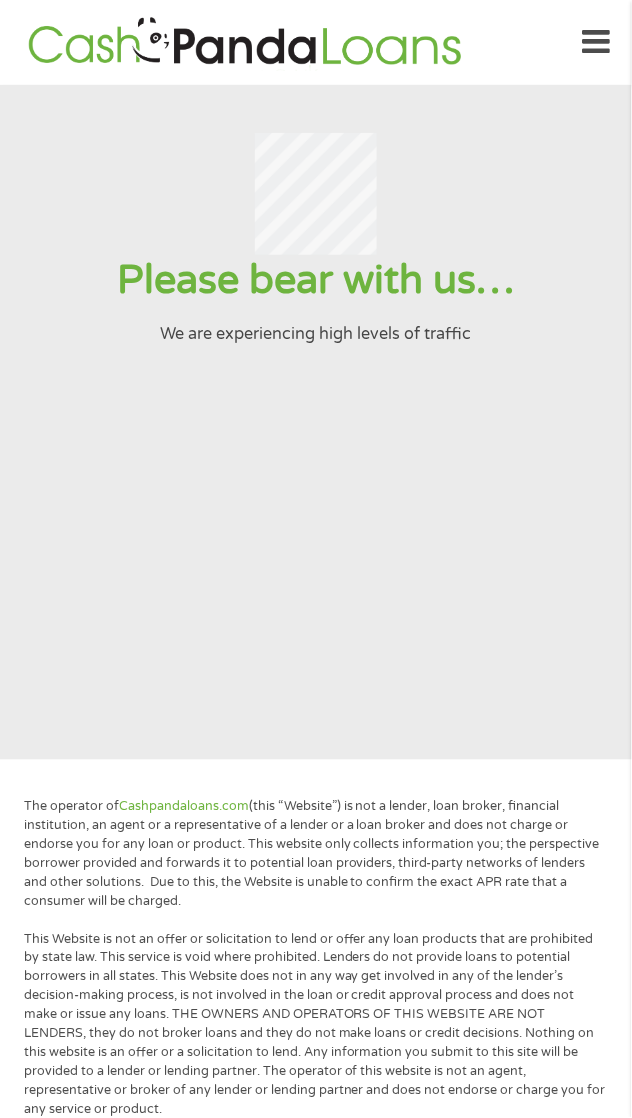 click at bounding box center (596, 42) 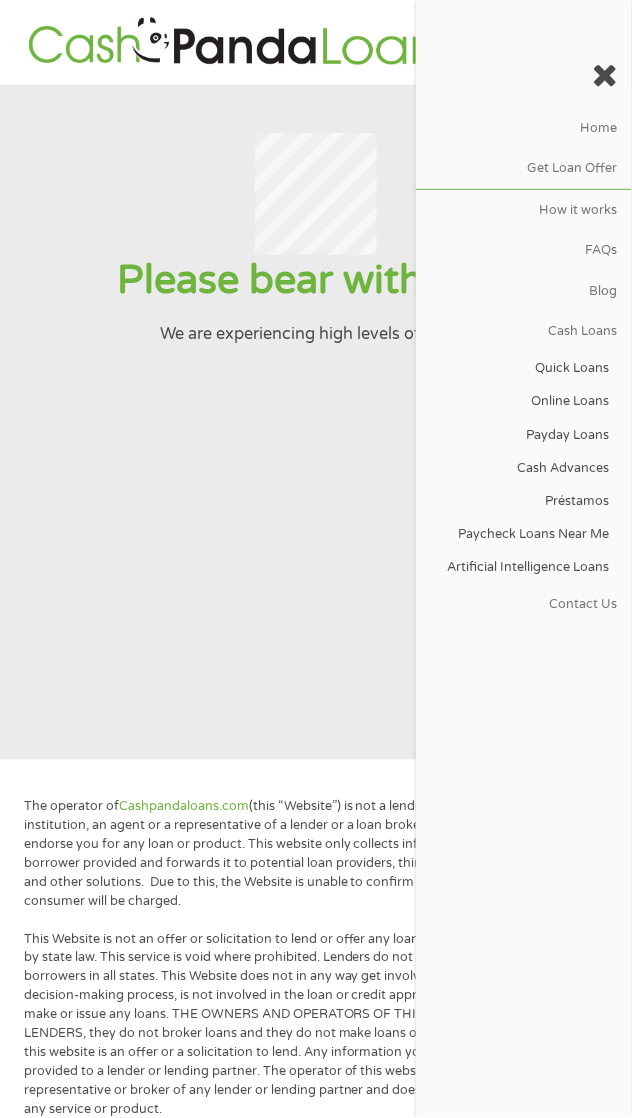 click on "The operator of  Cashpandaloans.com  (this “Website”) is not a lender, loan broker, financial institution, an agent or a representative of a lender or a loan broker and does not charge or endorse you for any loan or product. This website only collects information you; the perspective borrower provided and forwards it to potential loan providers, third-party networks of lenders and other solutions.  Due to this, the Website is unable to confirm the exact APR rate that a consumer will be charged." at bounding box center [316, 854] 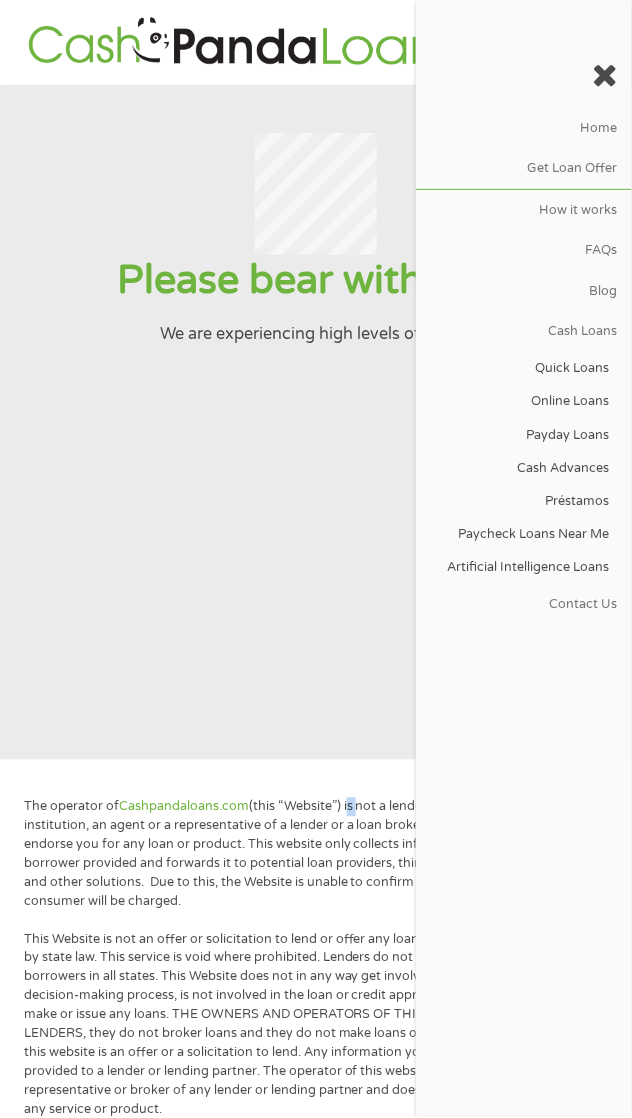 click on "Please bear with us…
We are experiencing high levels of traffic" at bounding box center (316, 422) 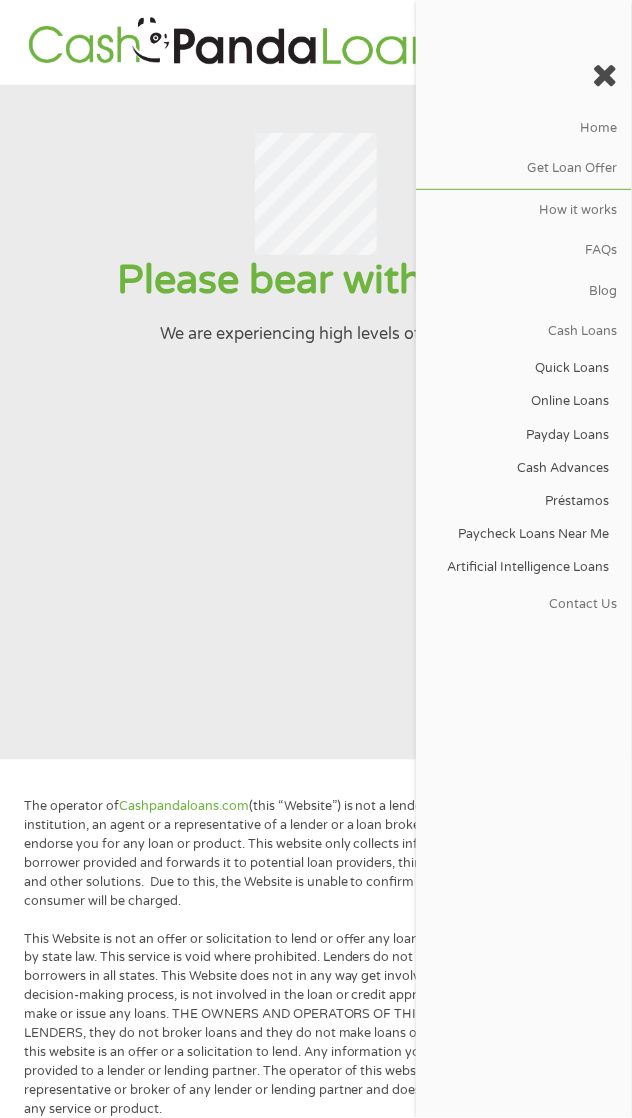 click on "Please bear with us…
We are experiencing high levels of traffic" at bounding box center [316, 422] 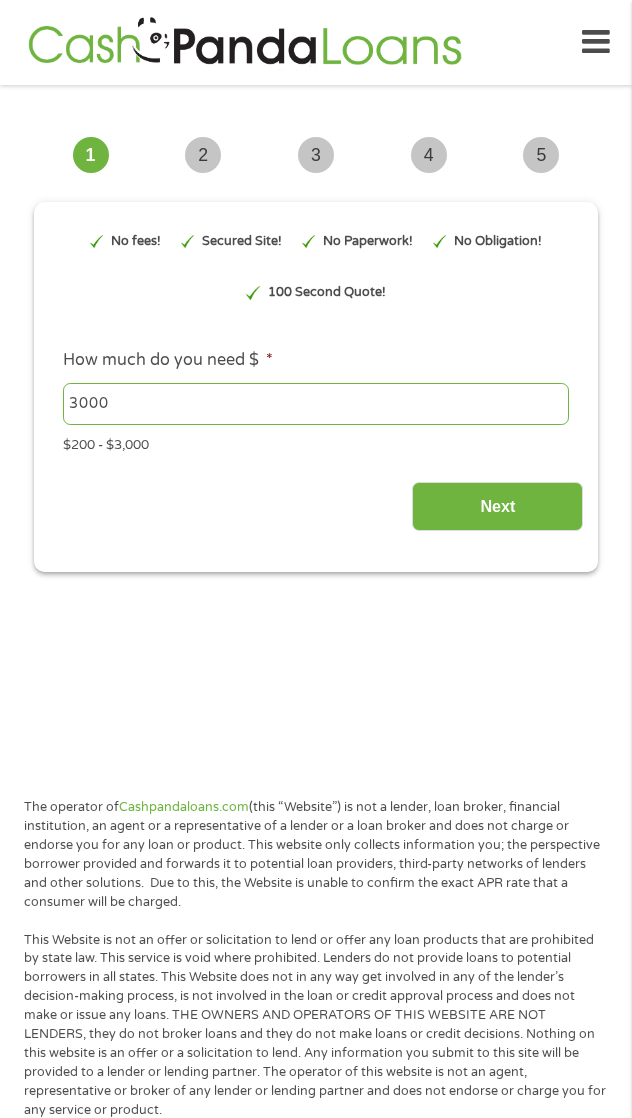 scroll, scrollTop: 0, scrollLeft: 0, axis: both 